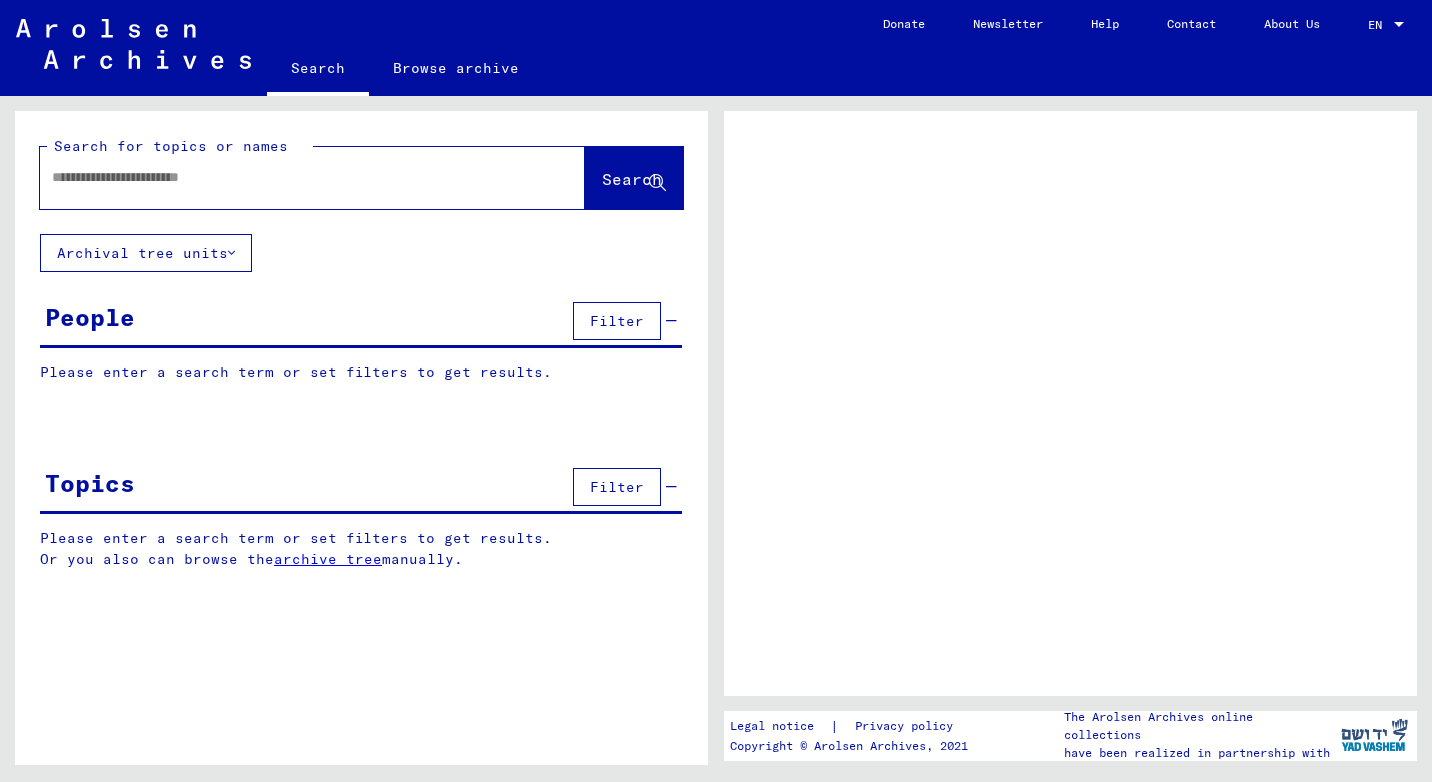 scroll, scrollTop: 0, scrollLeft: 0, axis: both 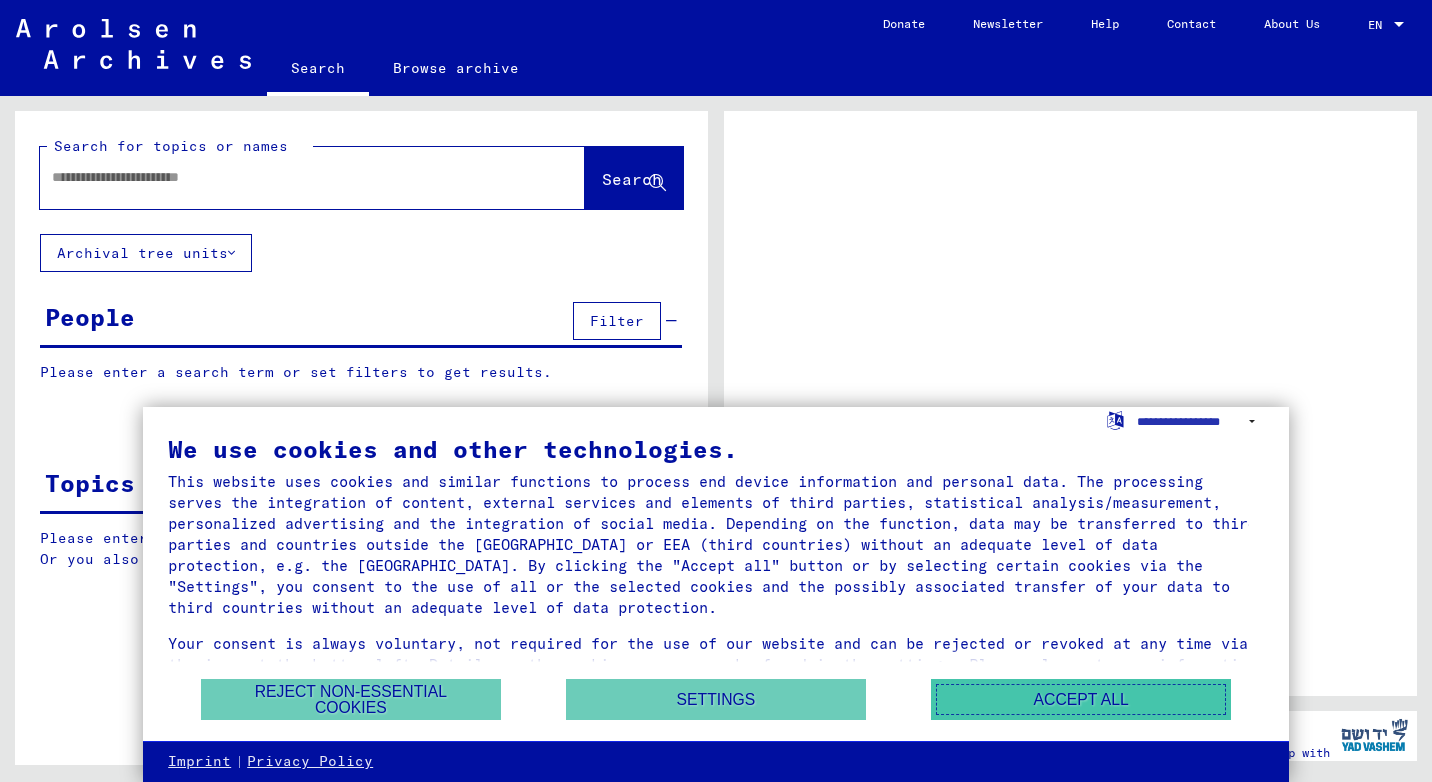 click on "Accept all" at bounding box center [1081, 699] 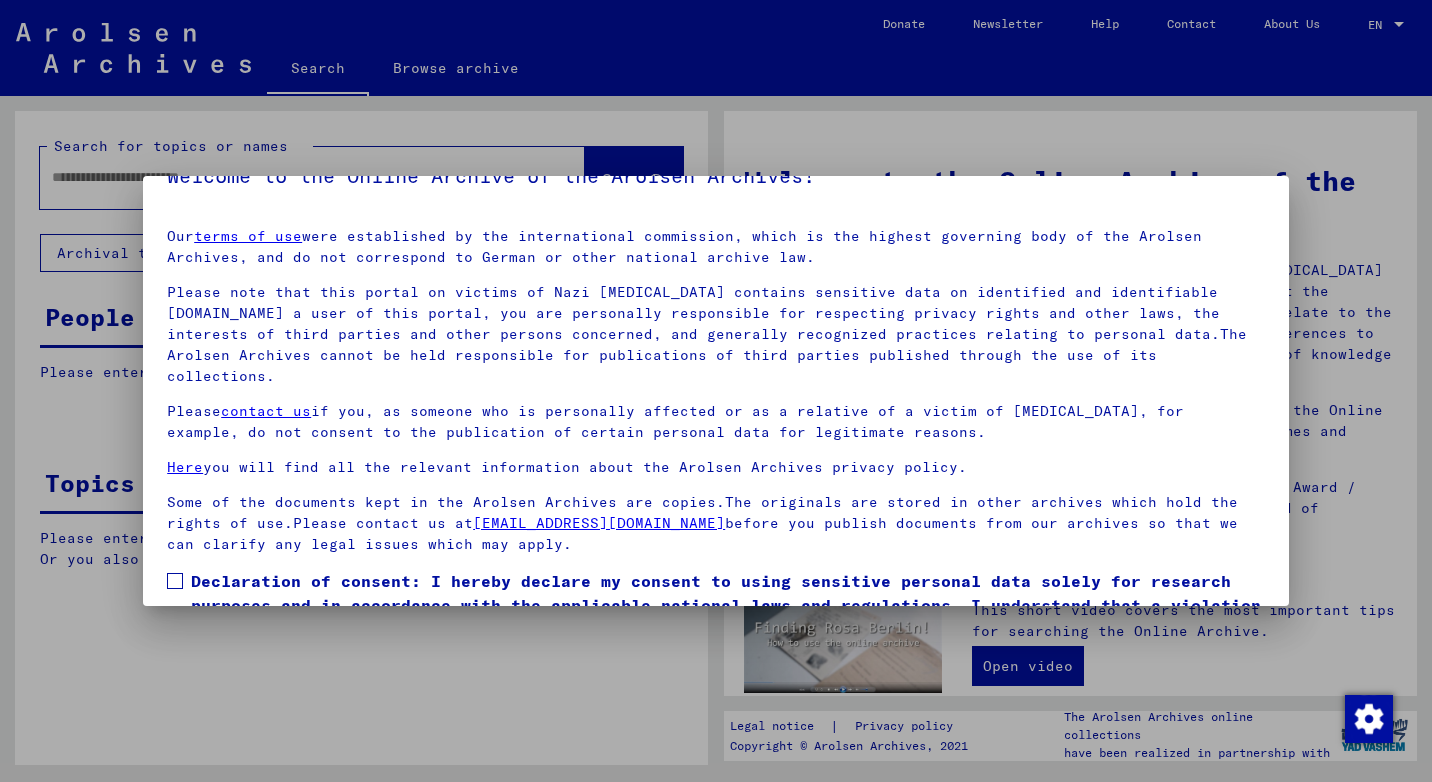 scroll, scrollTop: 126, scrollLeft: 0, axis: vertical 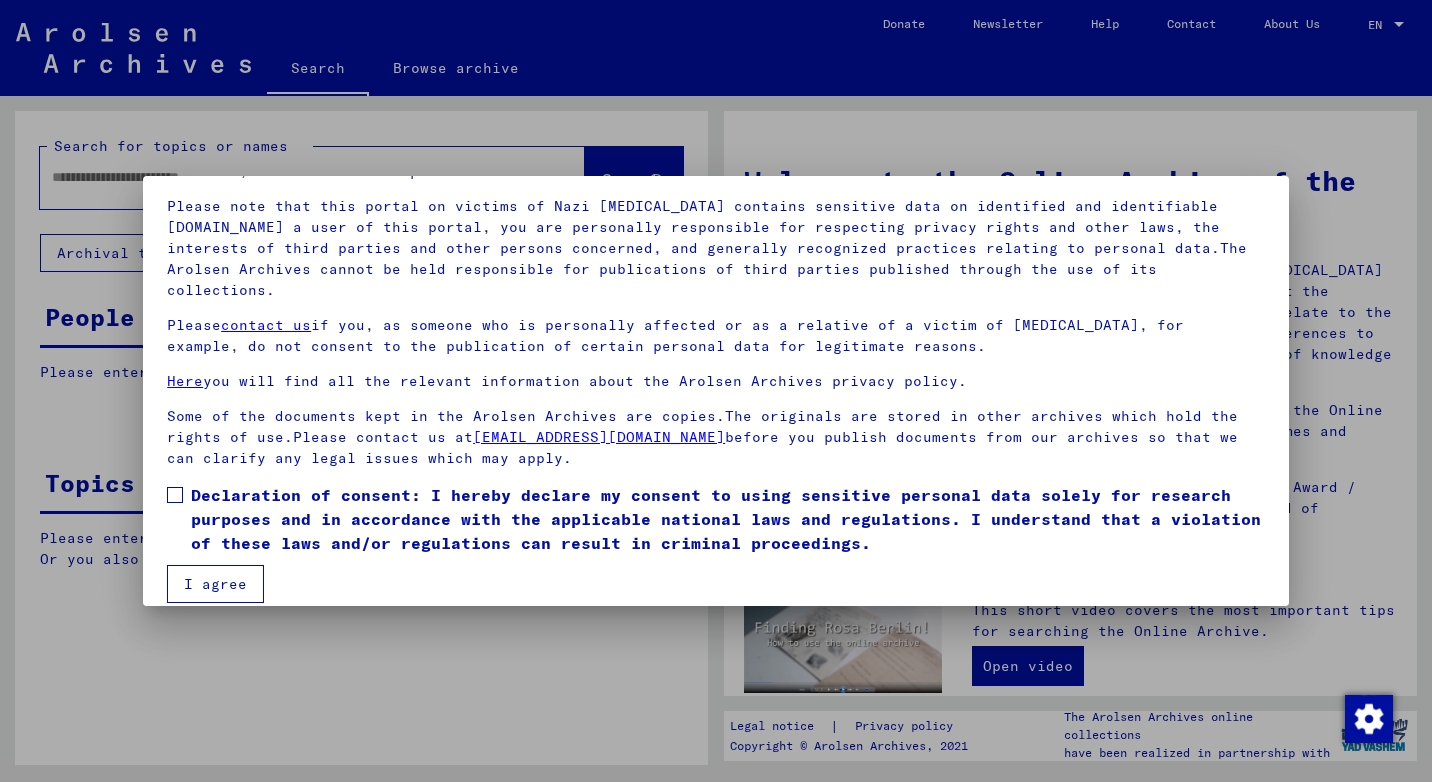 click at bounding box center [175, 495] 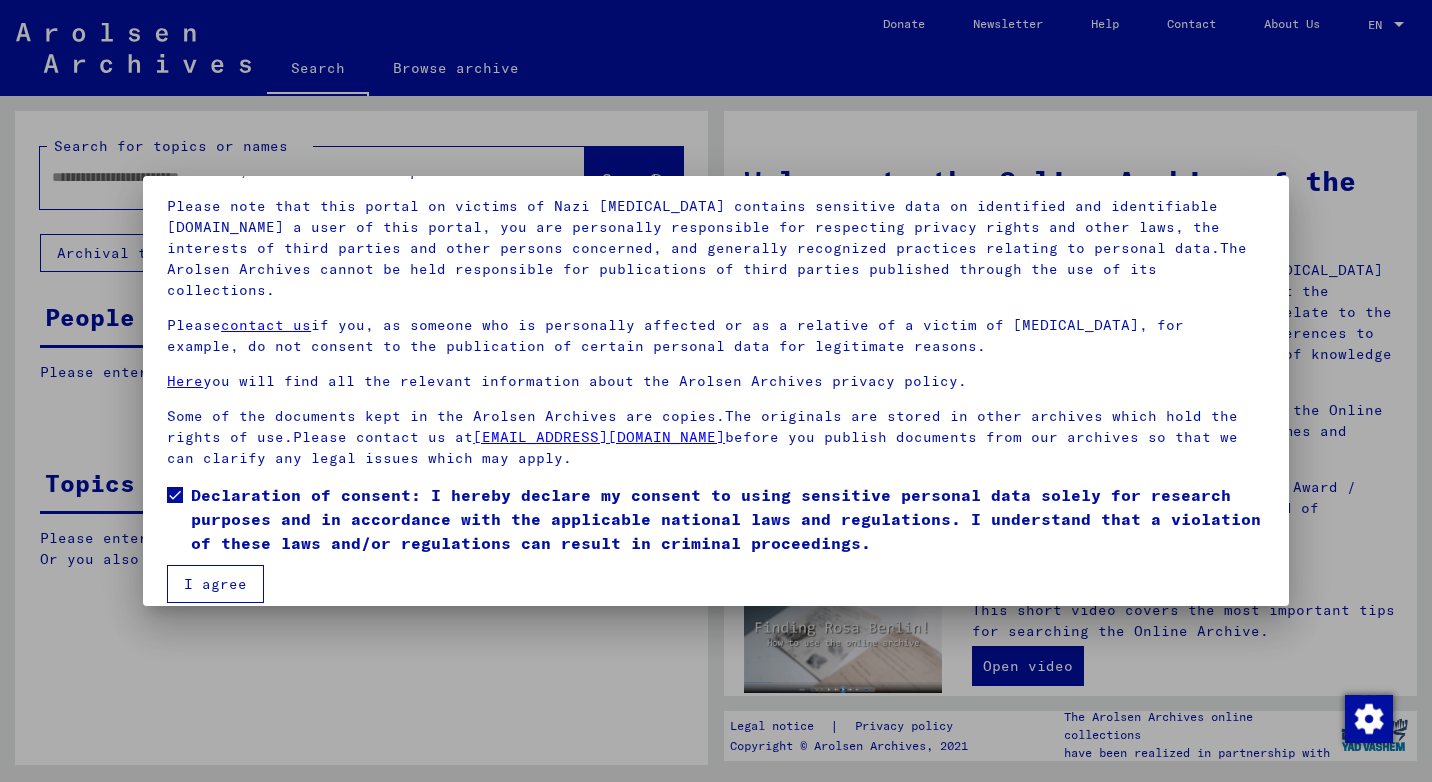 click on "I agree" at bounding box center [215, 584] 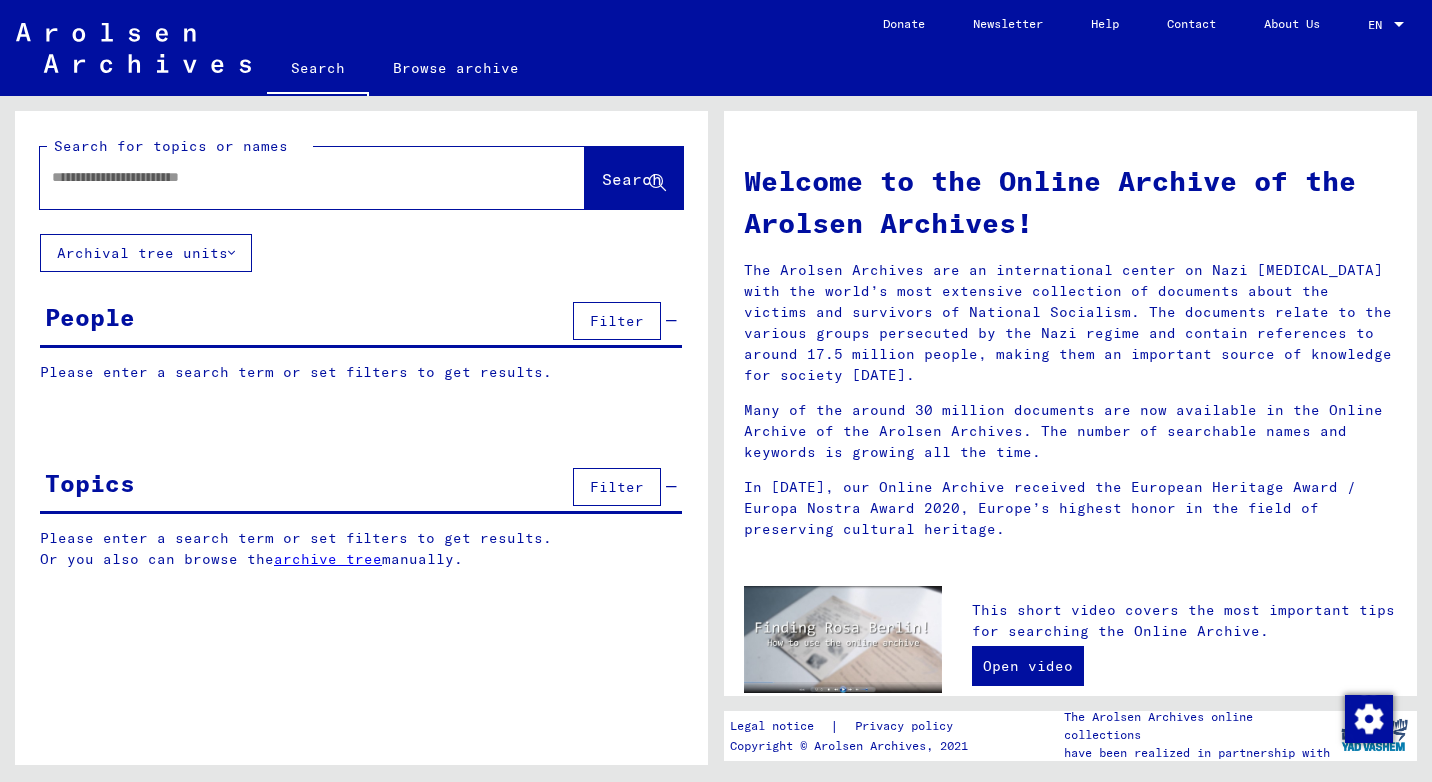 click 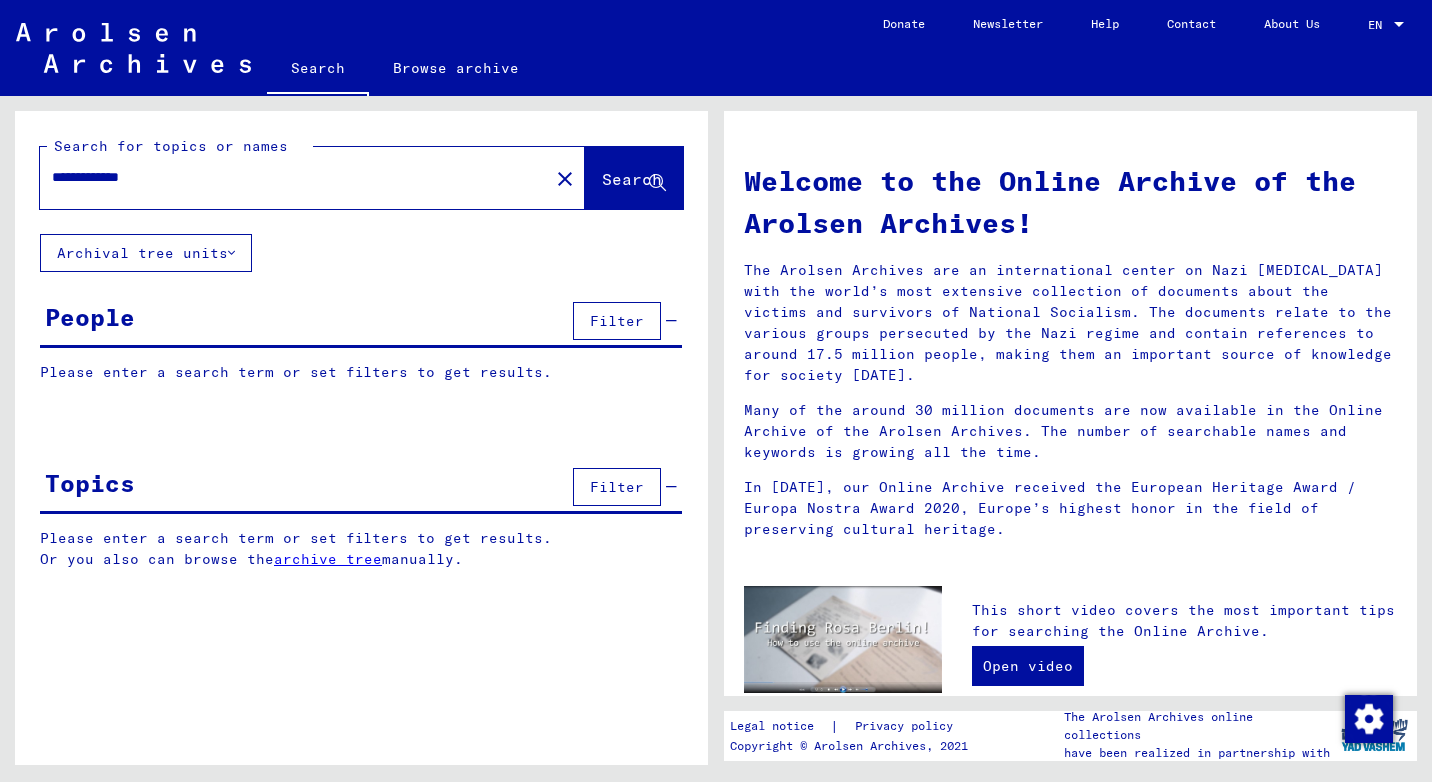 type on "**********" 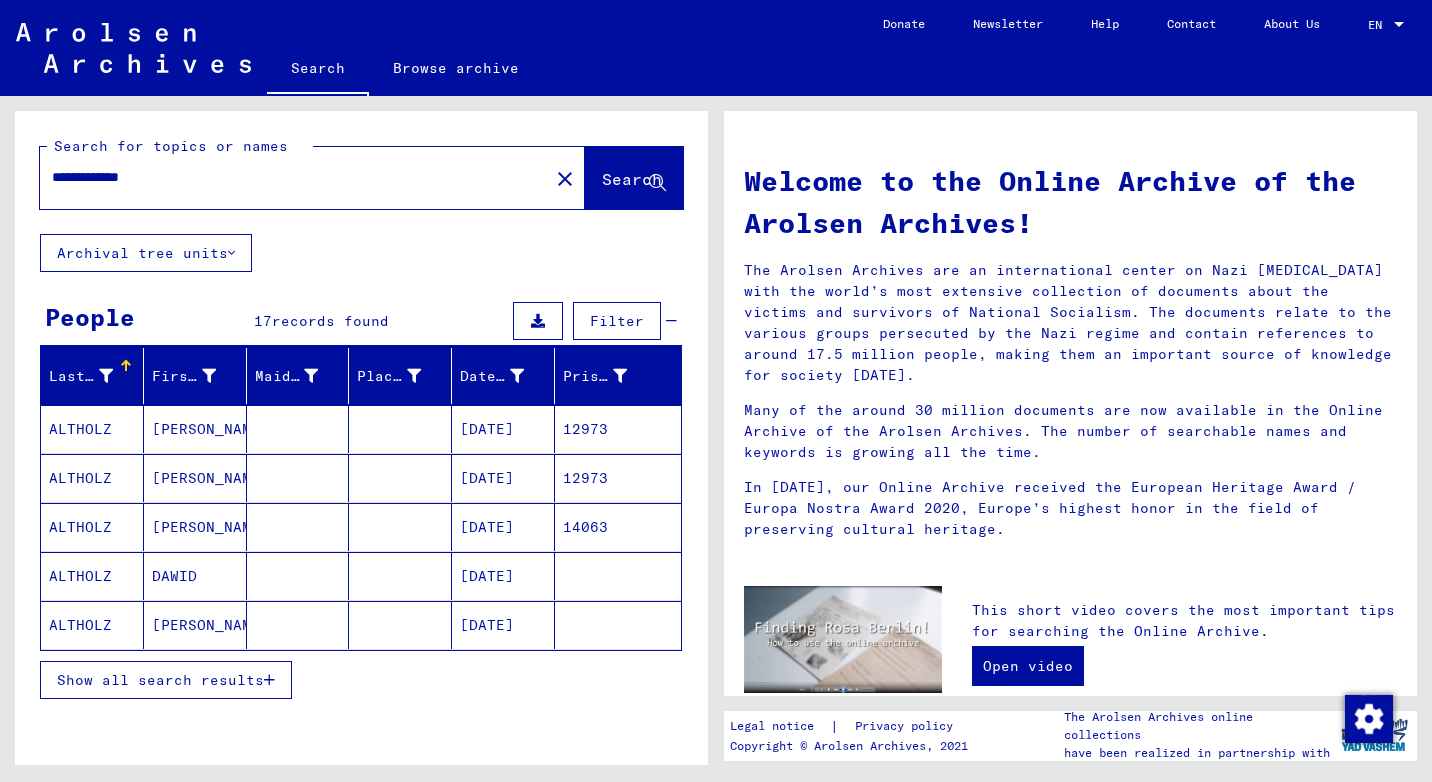 click on "ALTHOLZ" at bounding box center [92, 478] 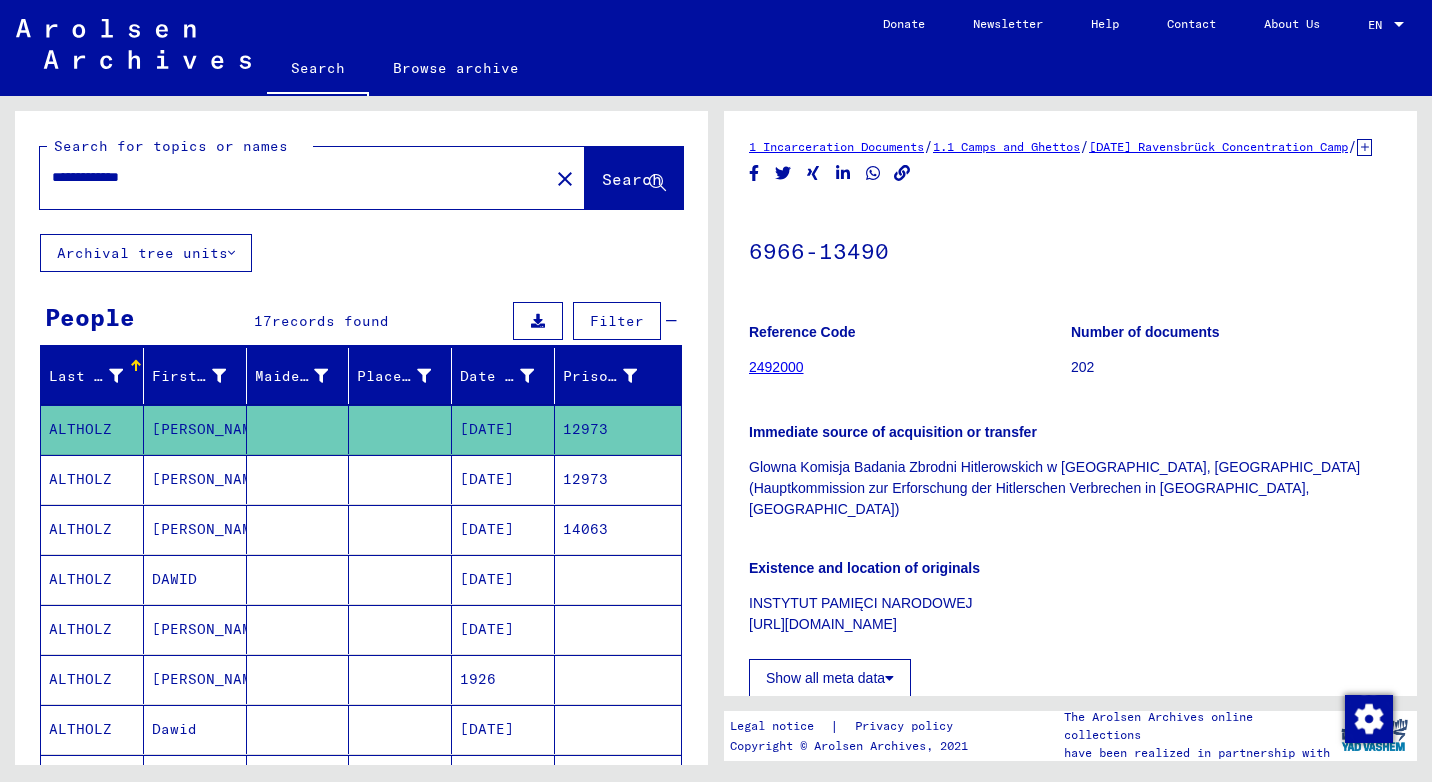 scroll, scrollTop: 0, scrollLeft: 0, axis: both 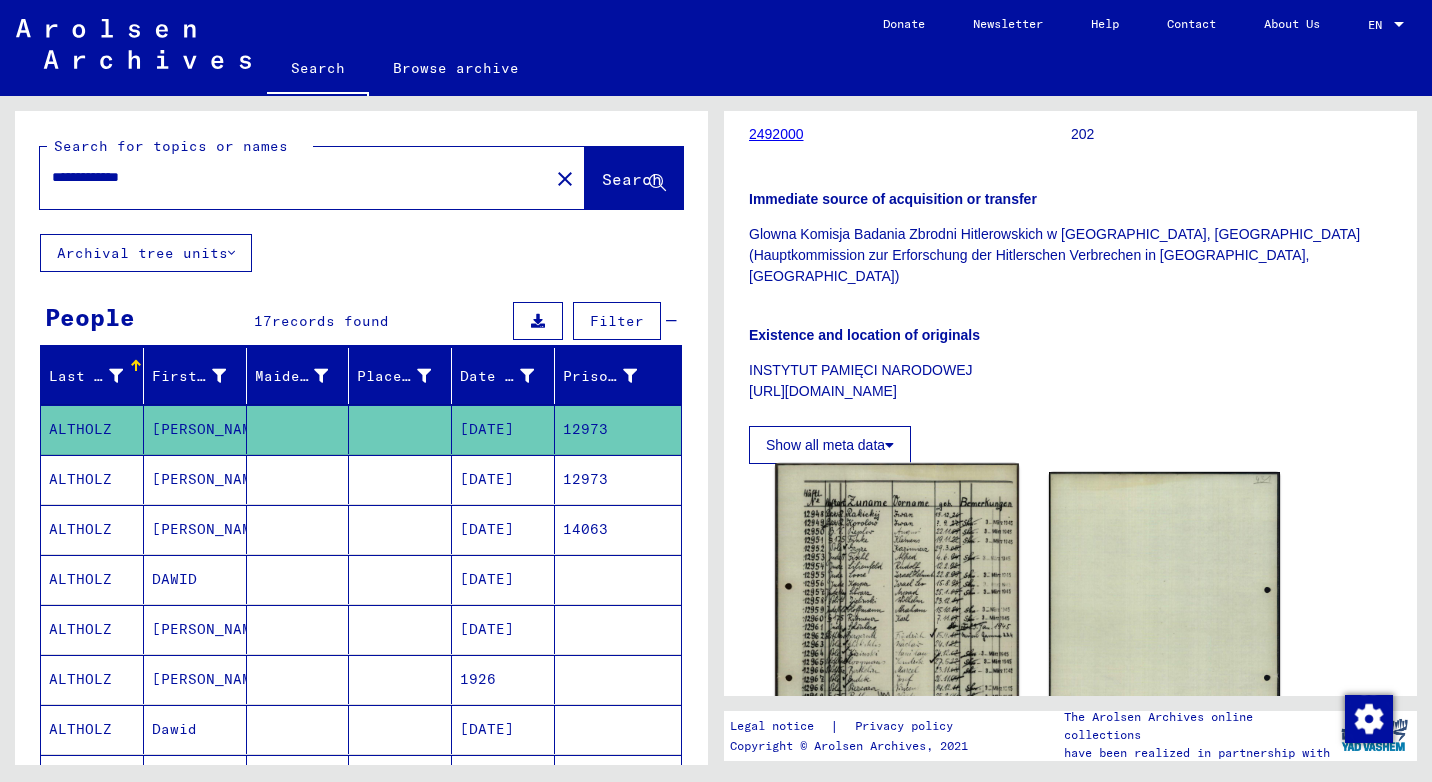 click 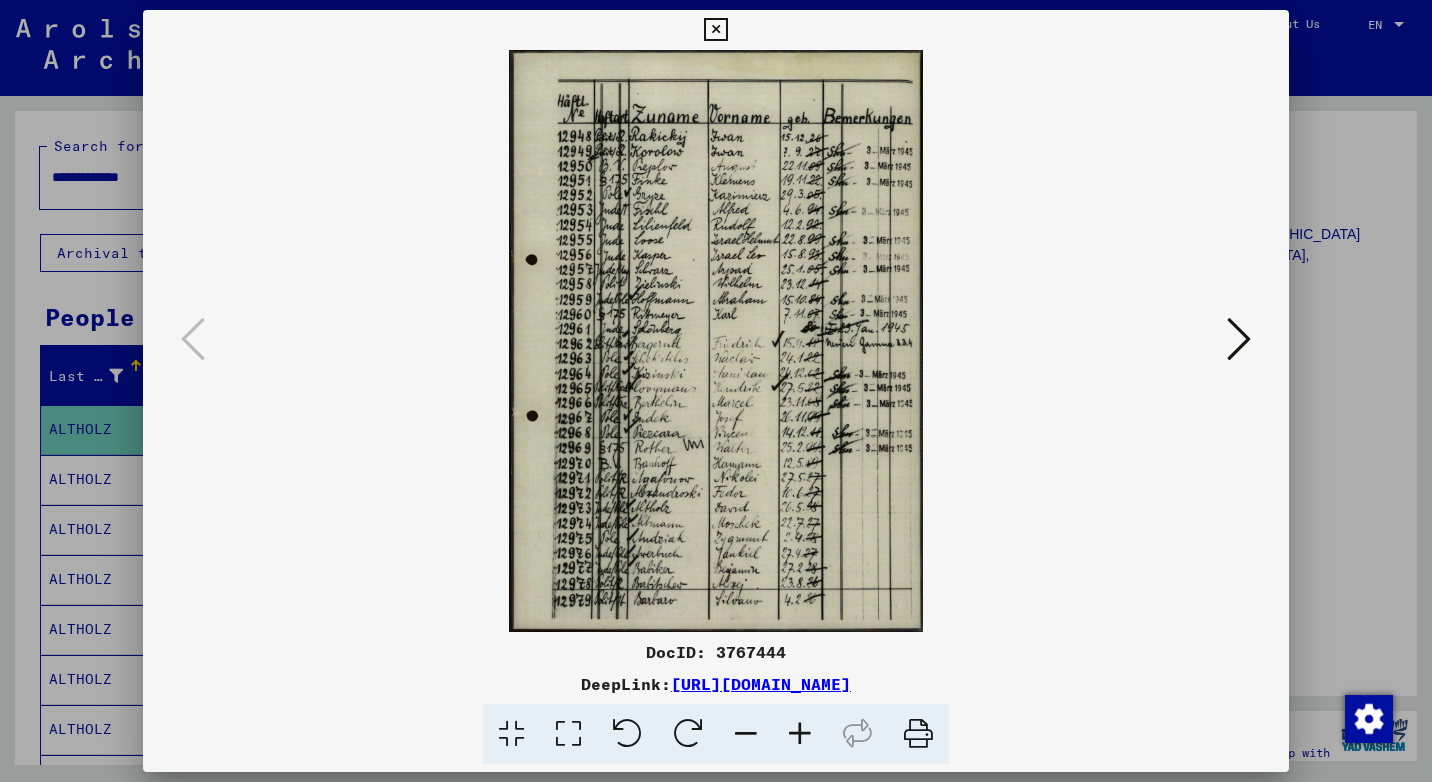 click at bounding box center (800, 734) 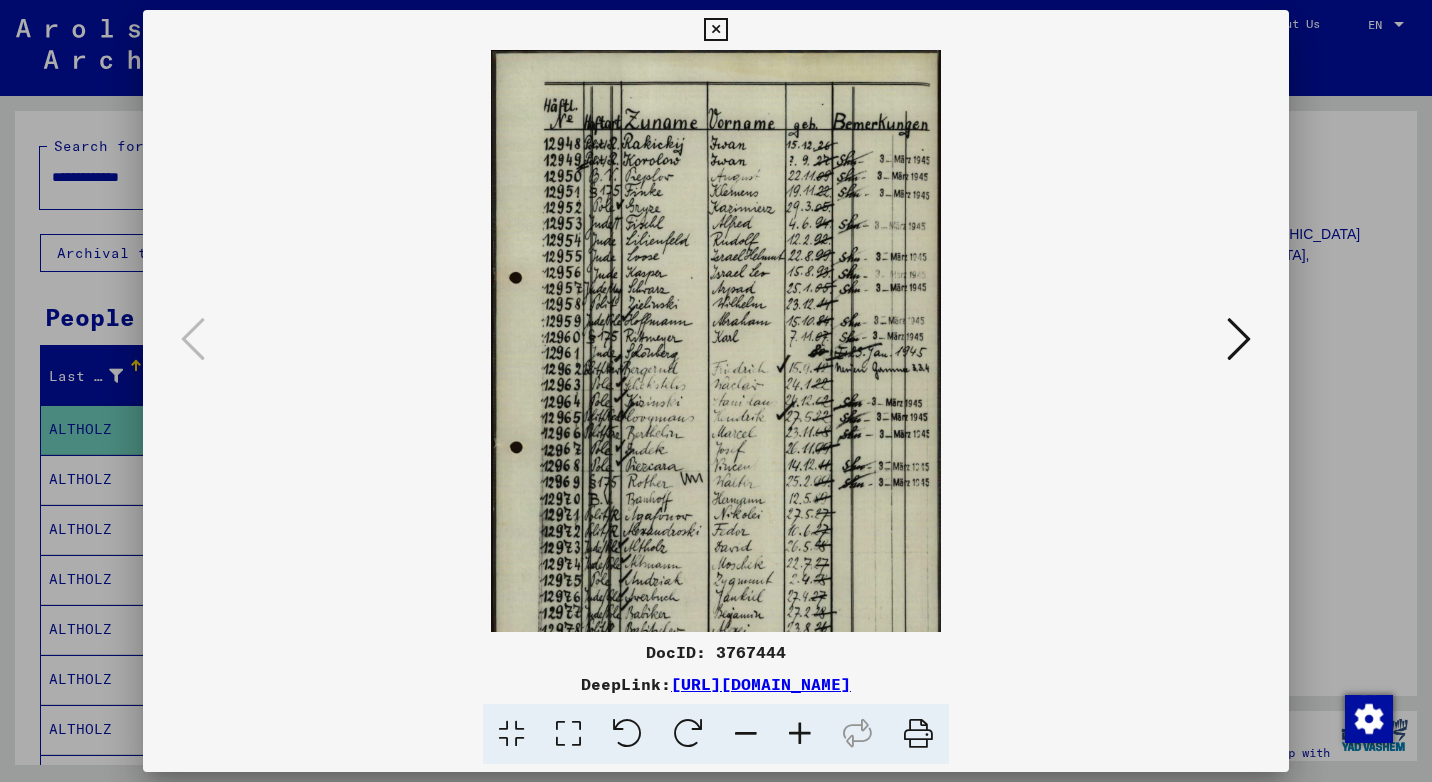 click at bounding box center [800, 734] 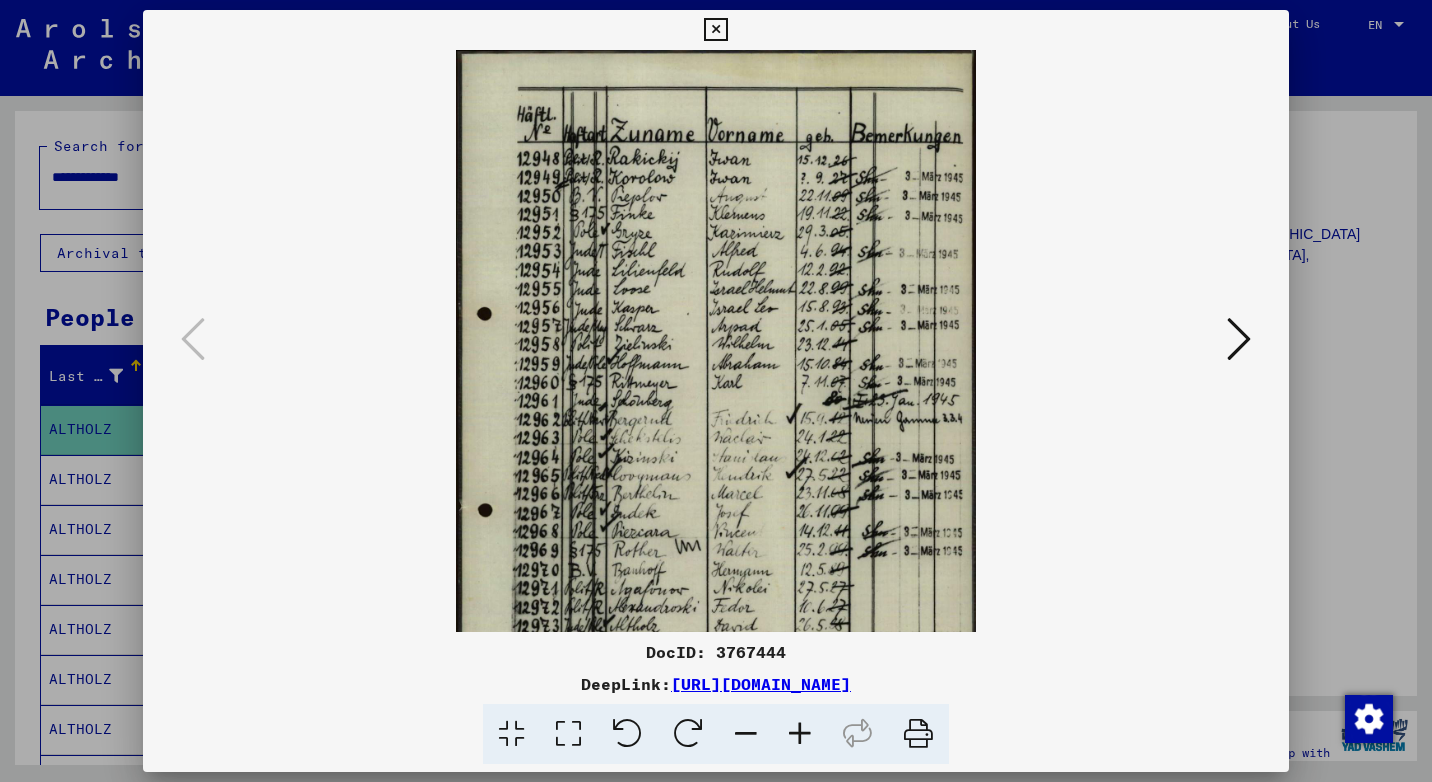 click at bounding box center [800, 734] 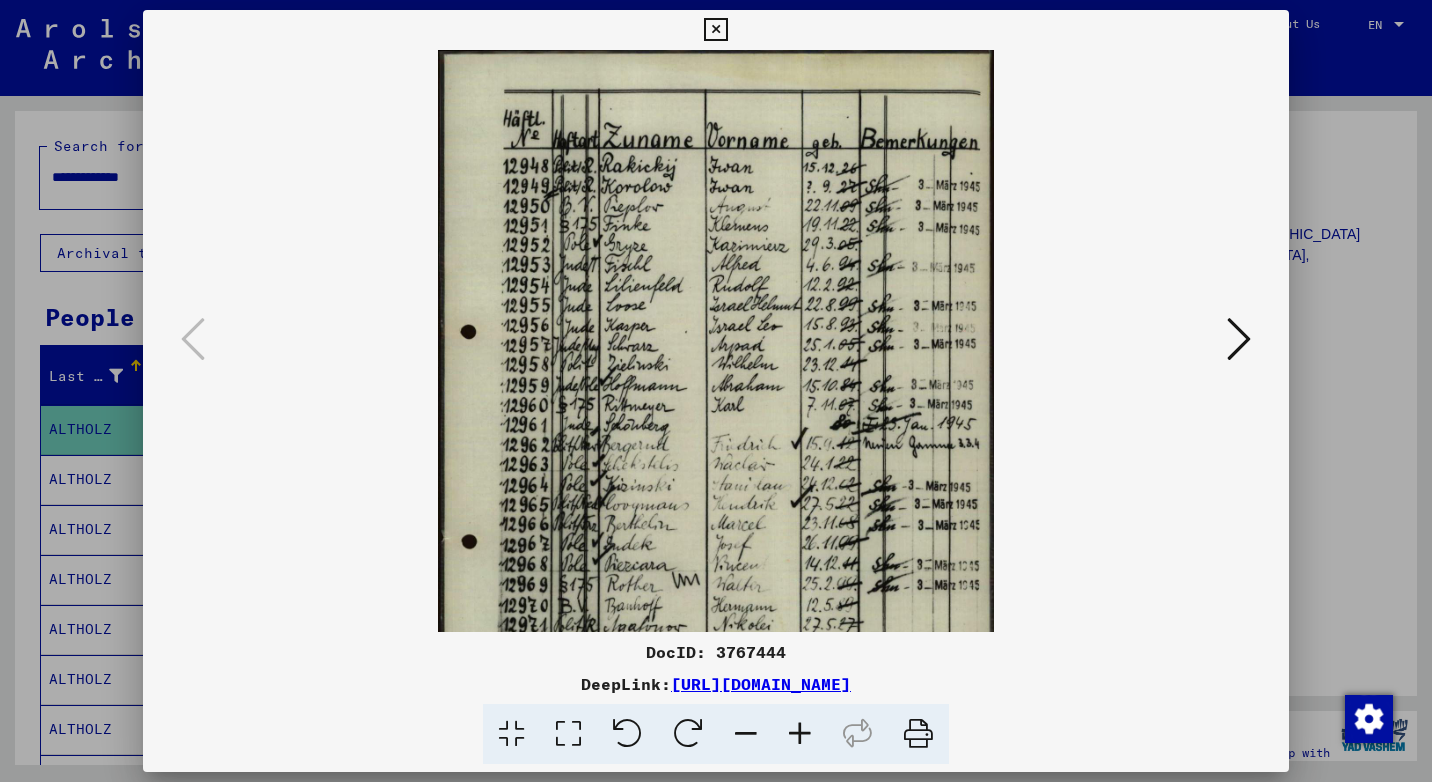 click at bounding box center (800, 734) 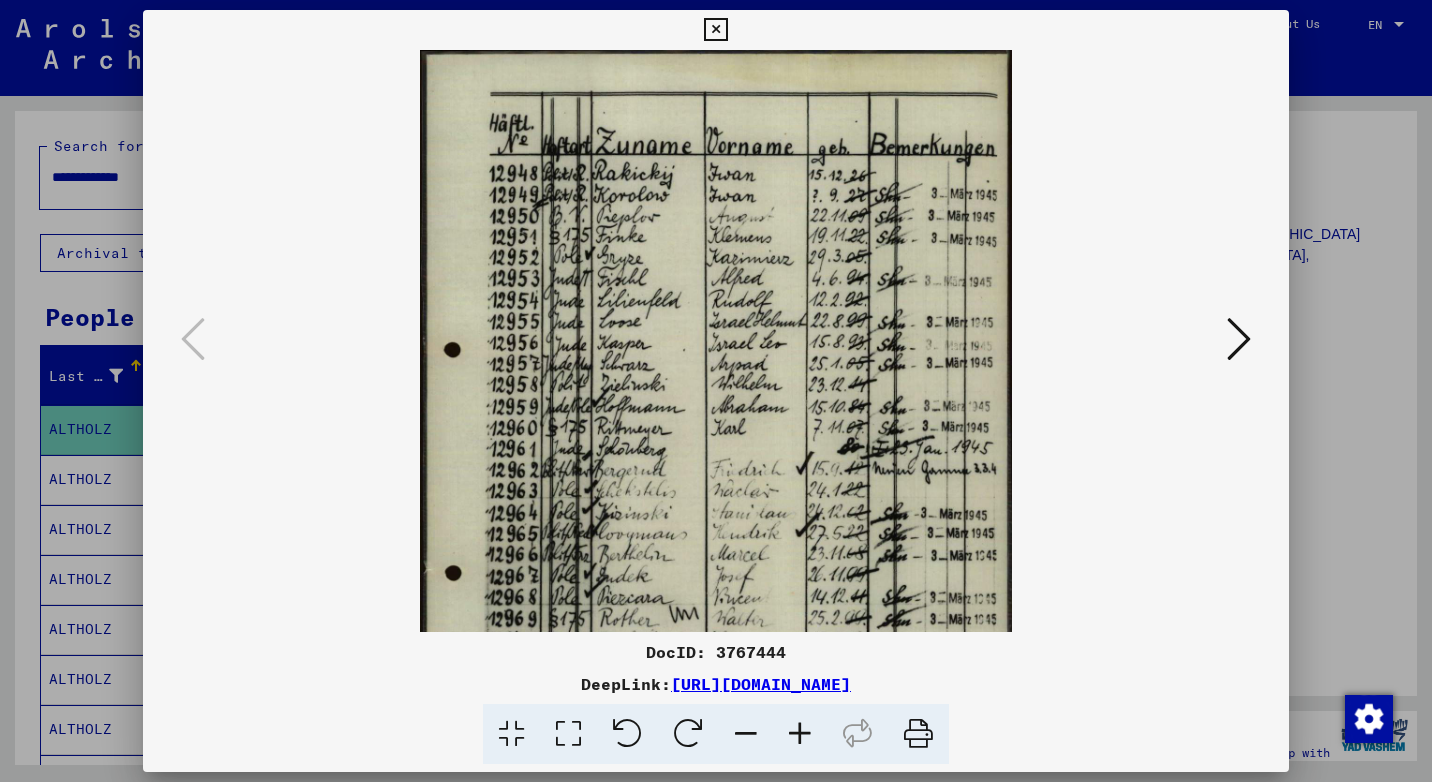 click at bounding box center [800, 734] 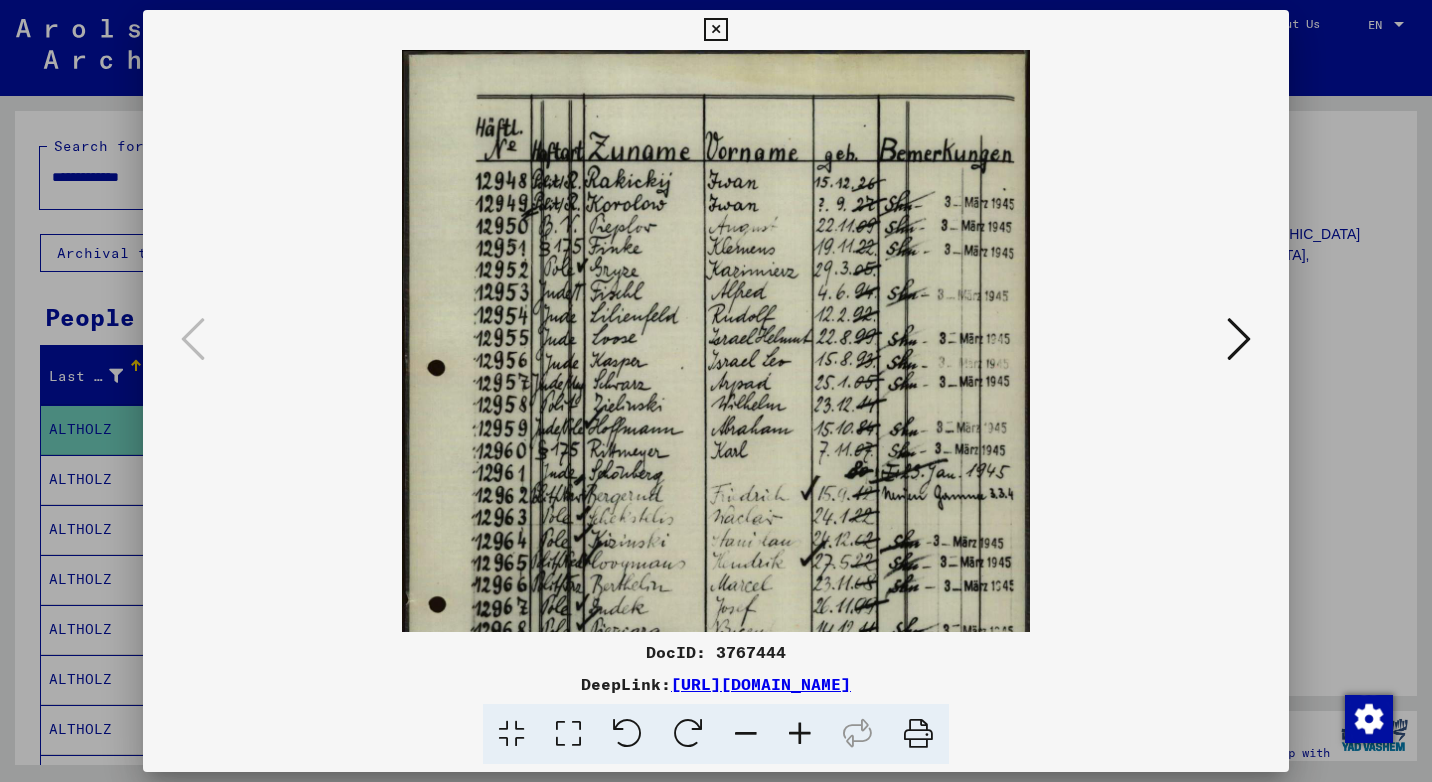 click at bounding box center (800, 734) 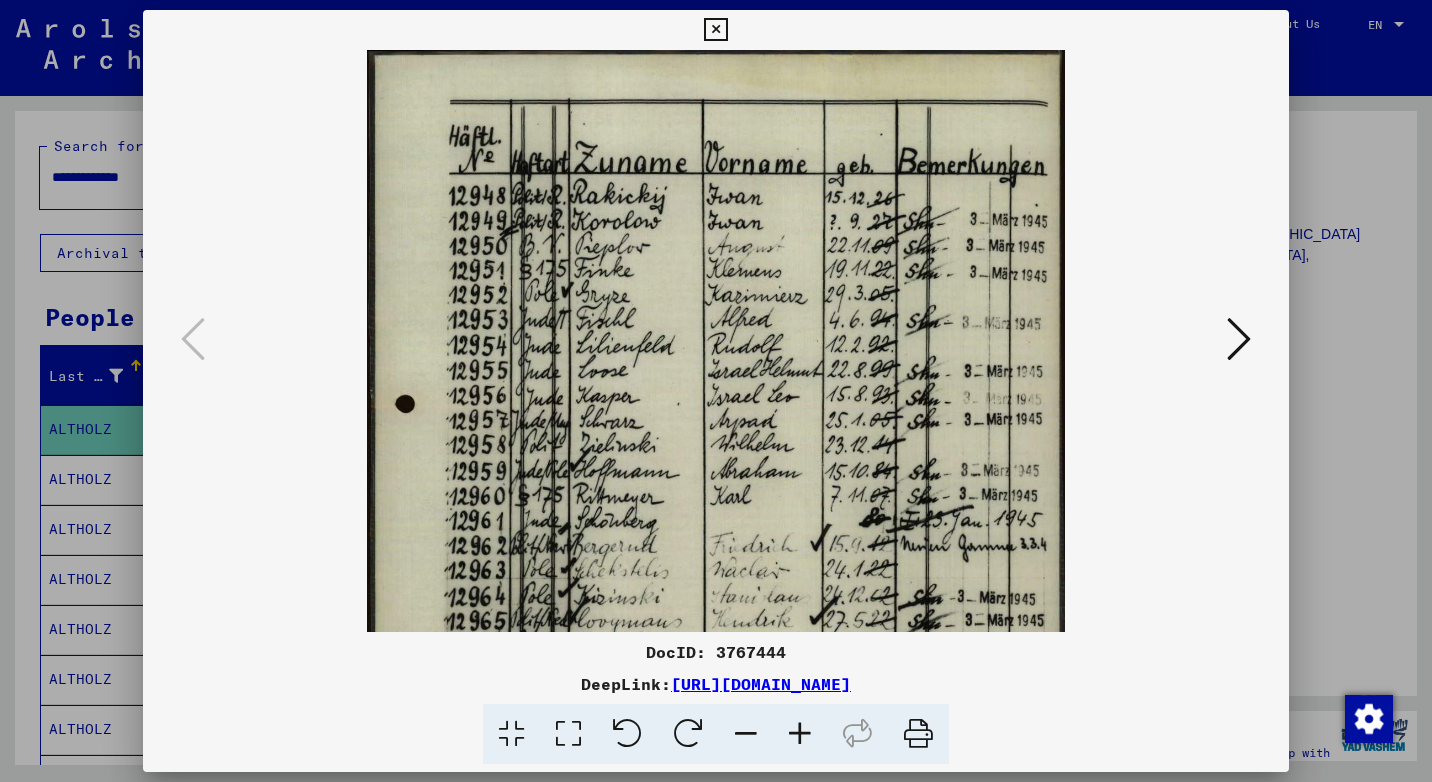 click at bounding box center (800, 734) 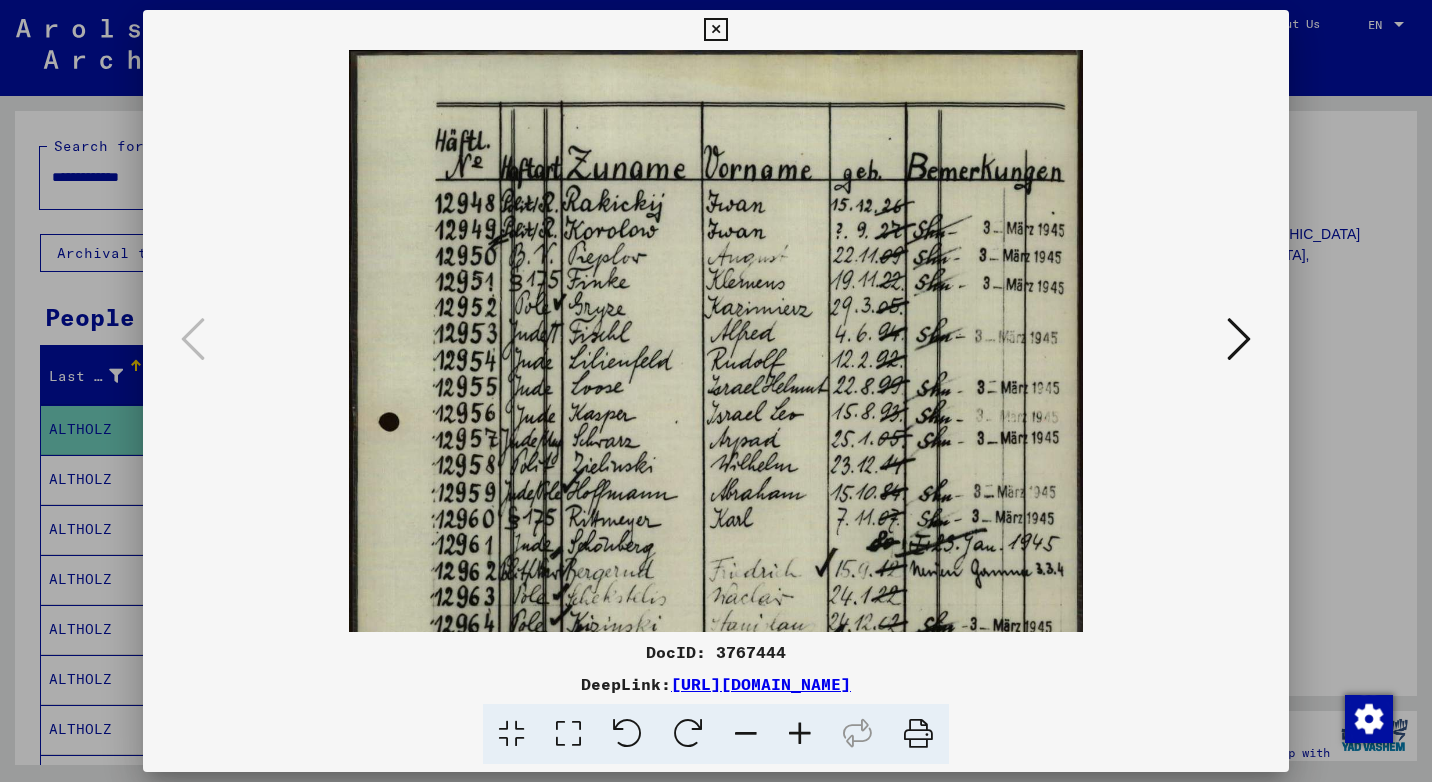 click at bounding box center (800, 734) 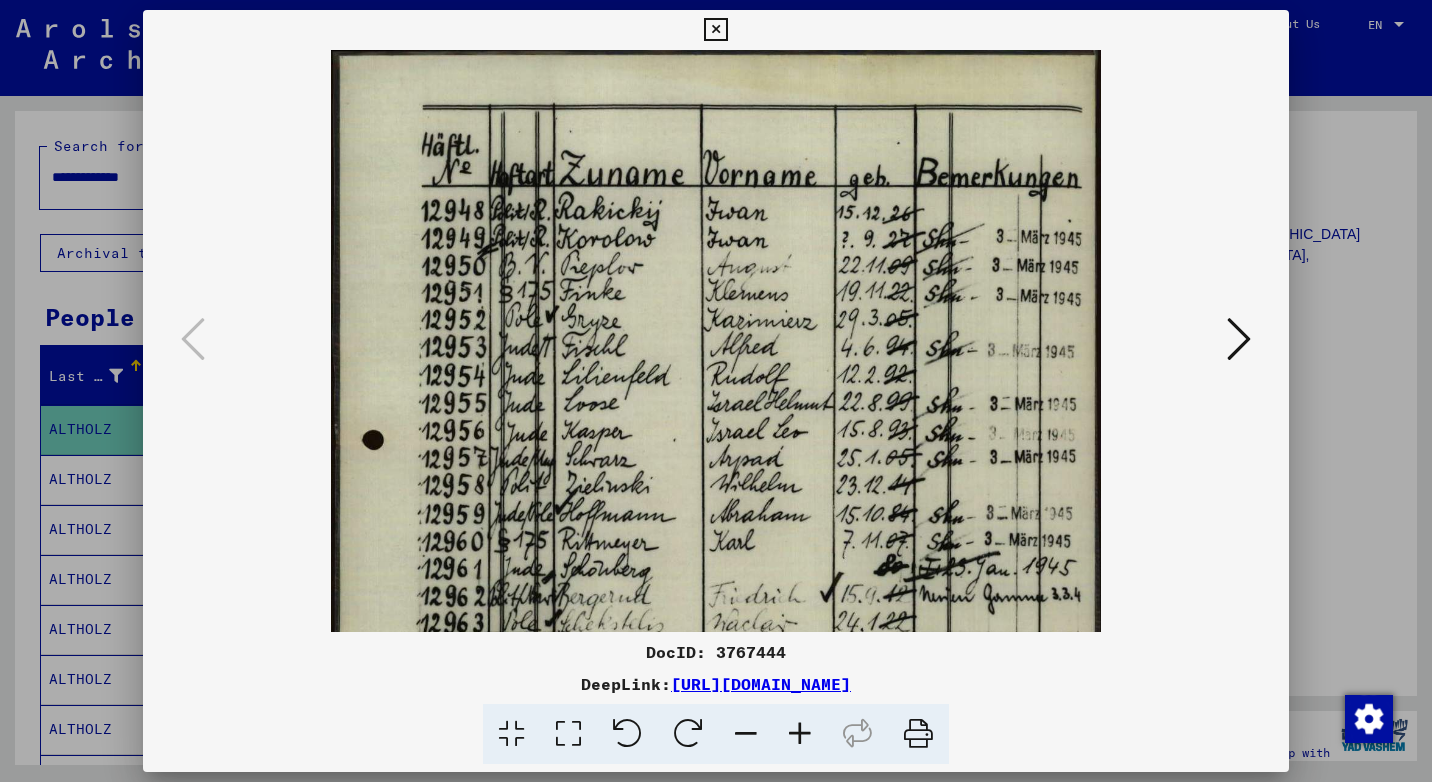 click at bounding box center [800, 734] 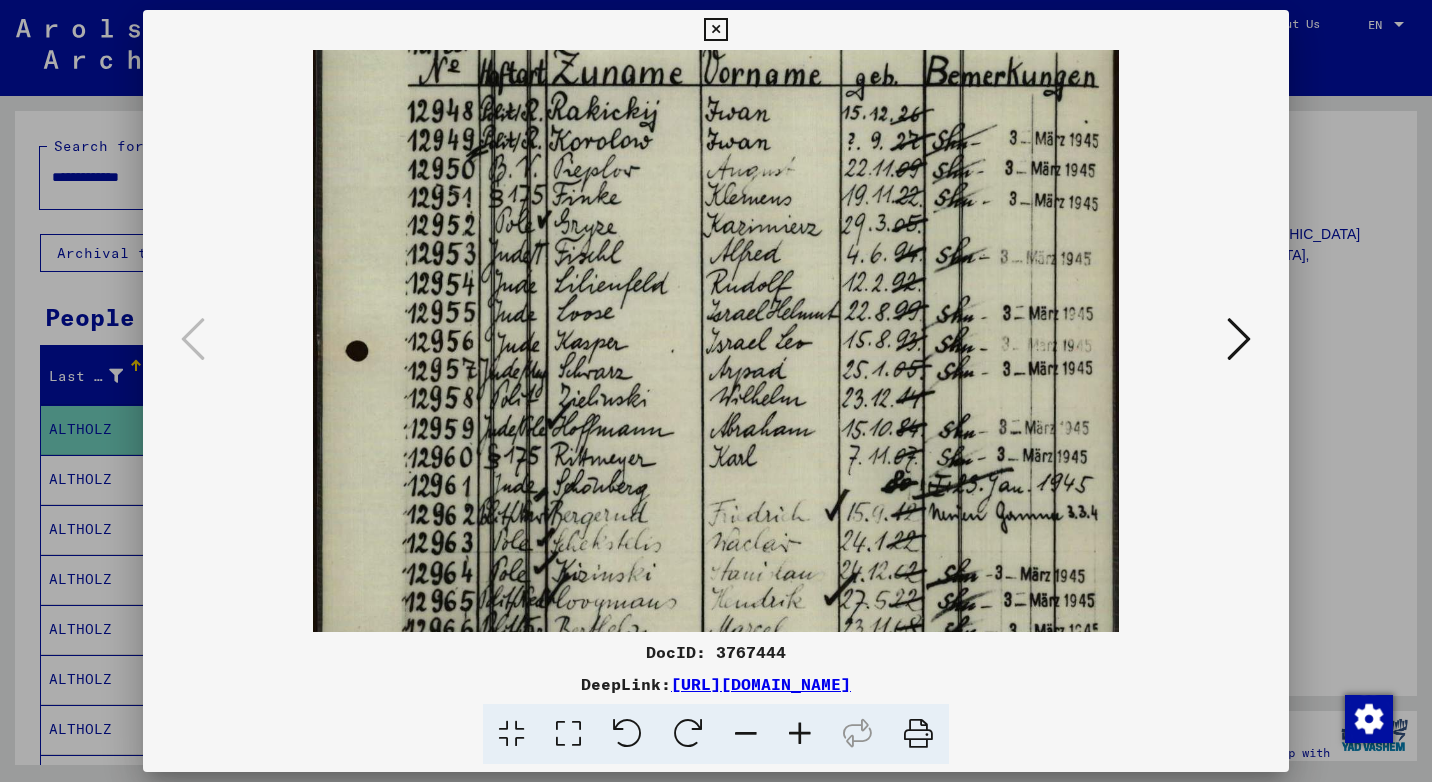 drag, startPoint x: 709, startPoint y: 519, endPoint x: 693, endPoint y: 408, distance: 112.147224 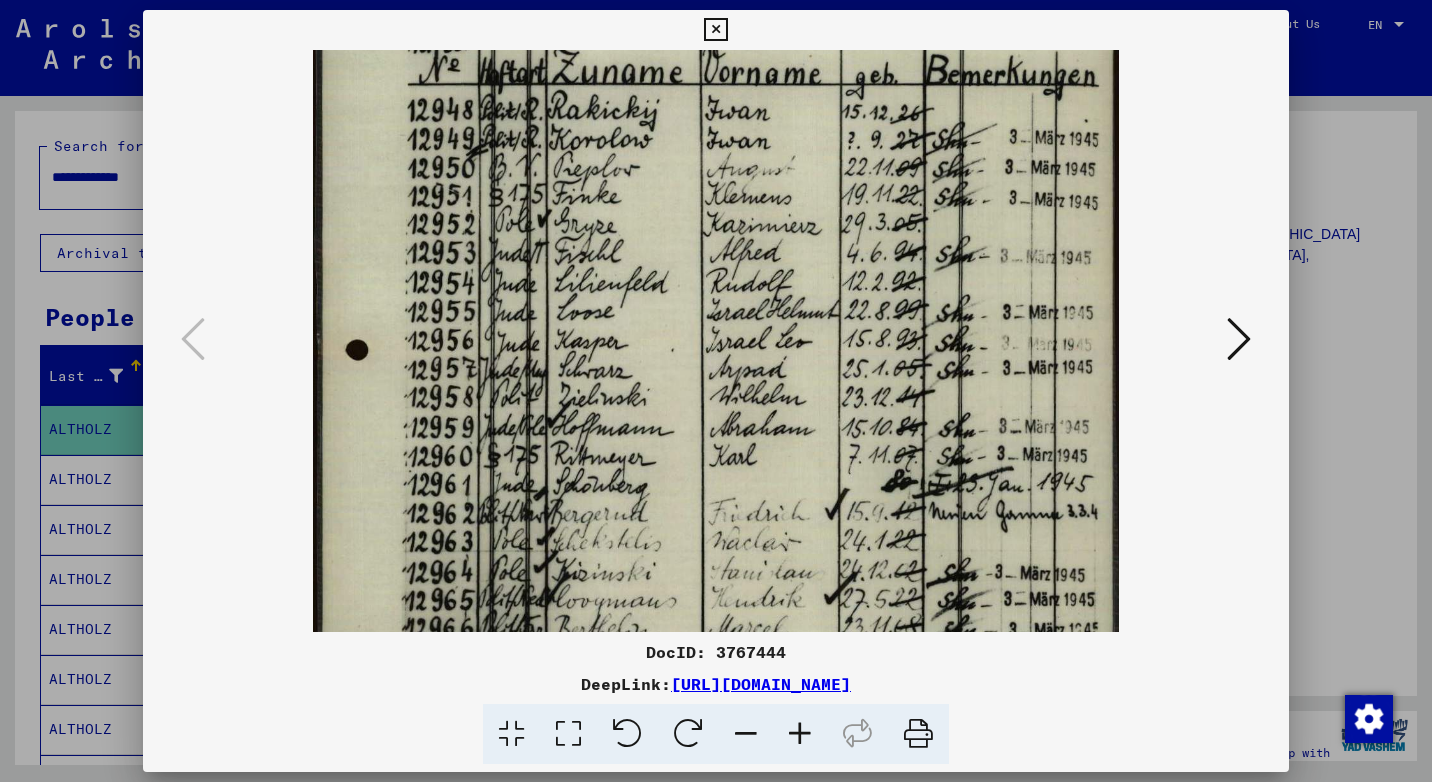 click at bounding box center [716, 508] 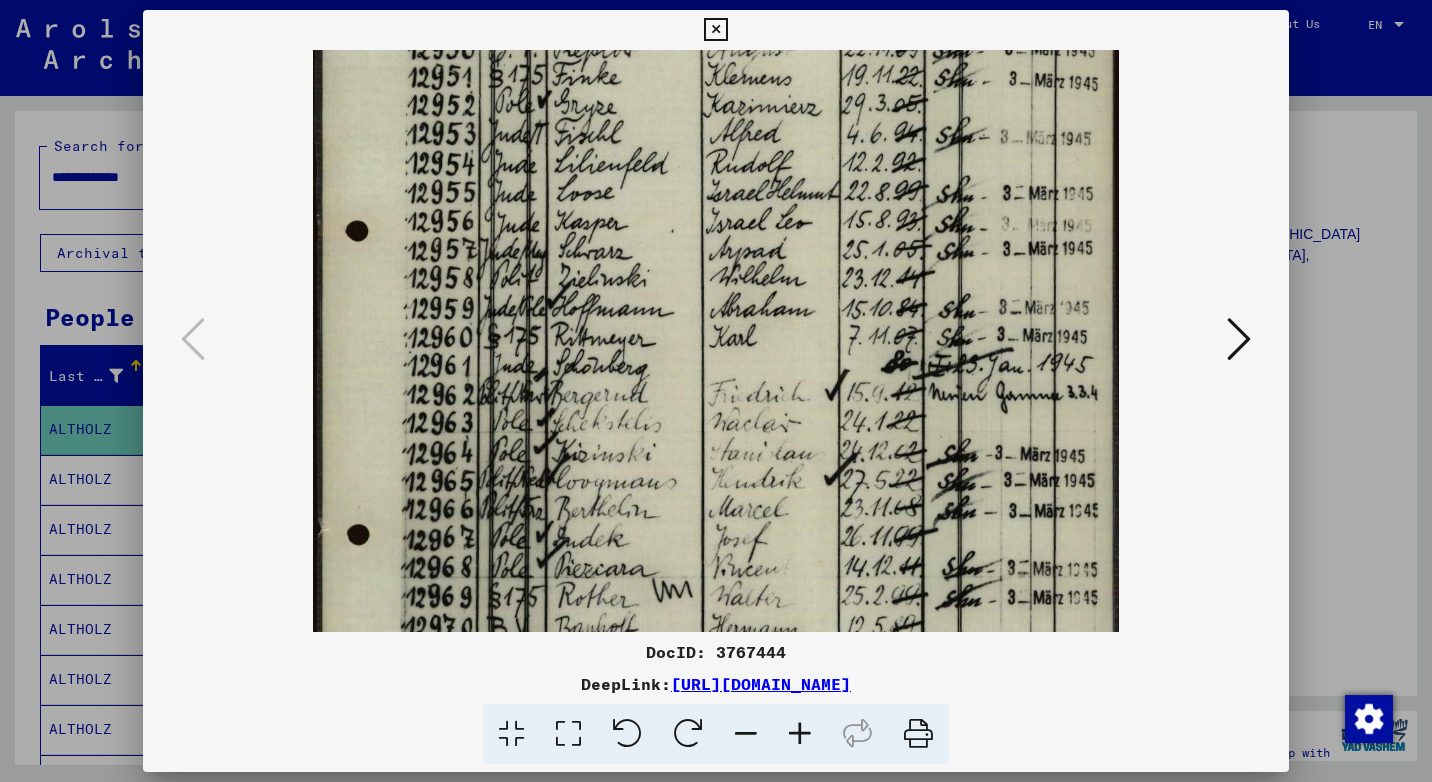 drag, startPoint x: 688, startPoint y: 472, endPoint x: 649, endPoint y: 356, distance: 122.380554 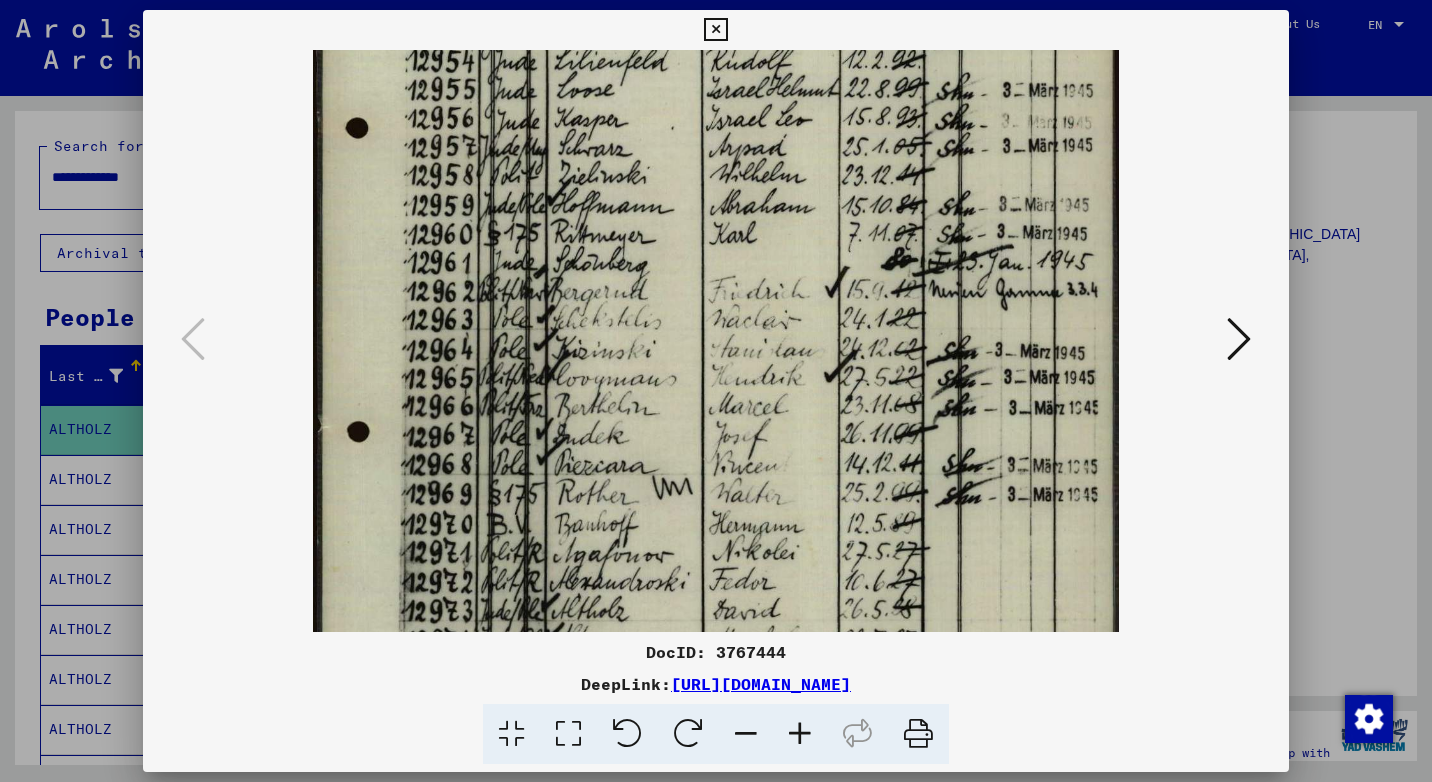 drag, startPoint x: 632, startPoint y: 428, endPoint x: 605, endPoint y: 321, distance: 110.35397 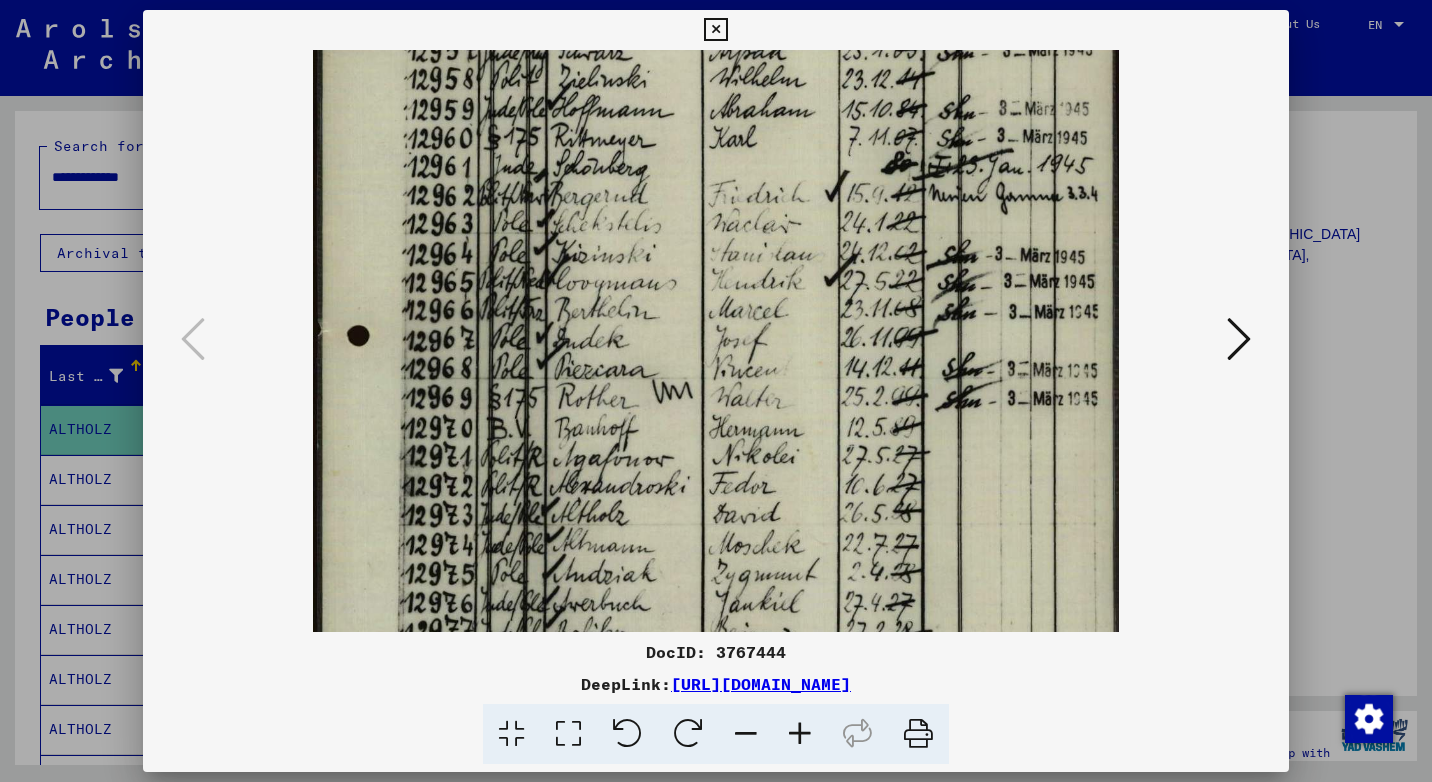 drag, startPoint x: 592, startPoint y: 408, endPoint x: 589, endPoint y: 317, distance: 91.04944 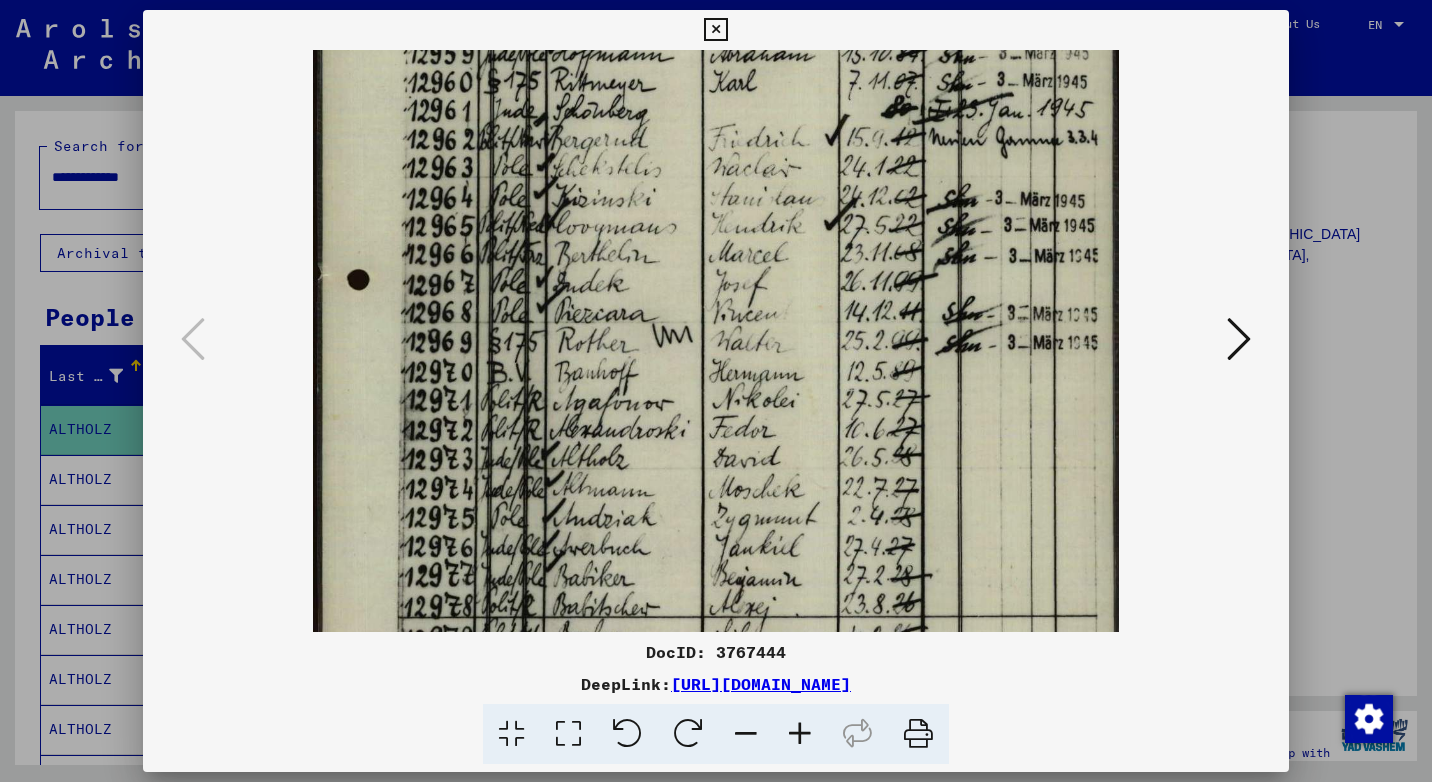 scroll, scrollTop: 511, scrollLeft: 0, axis: vertical 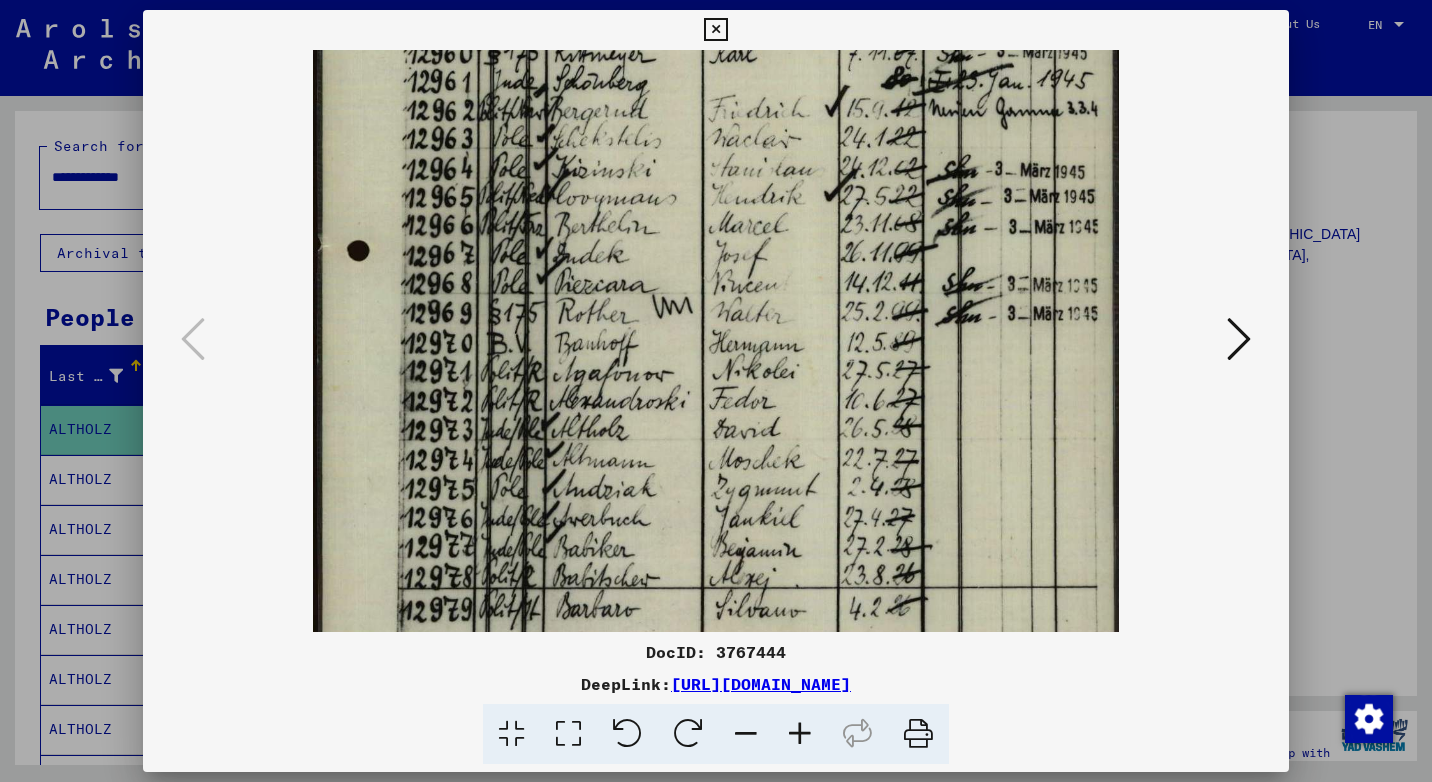 drag, startPoint x: 582, startPoint y: 361, endPoint x: 578, endPoint y: 322, distance: 39.20459 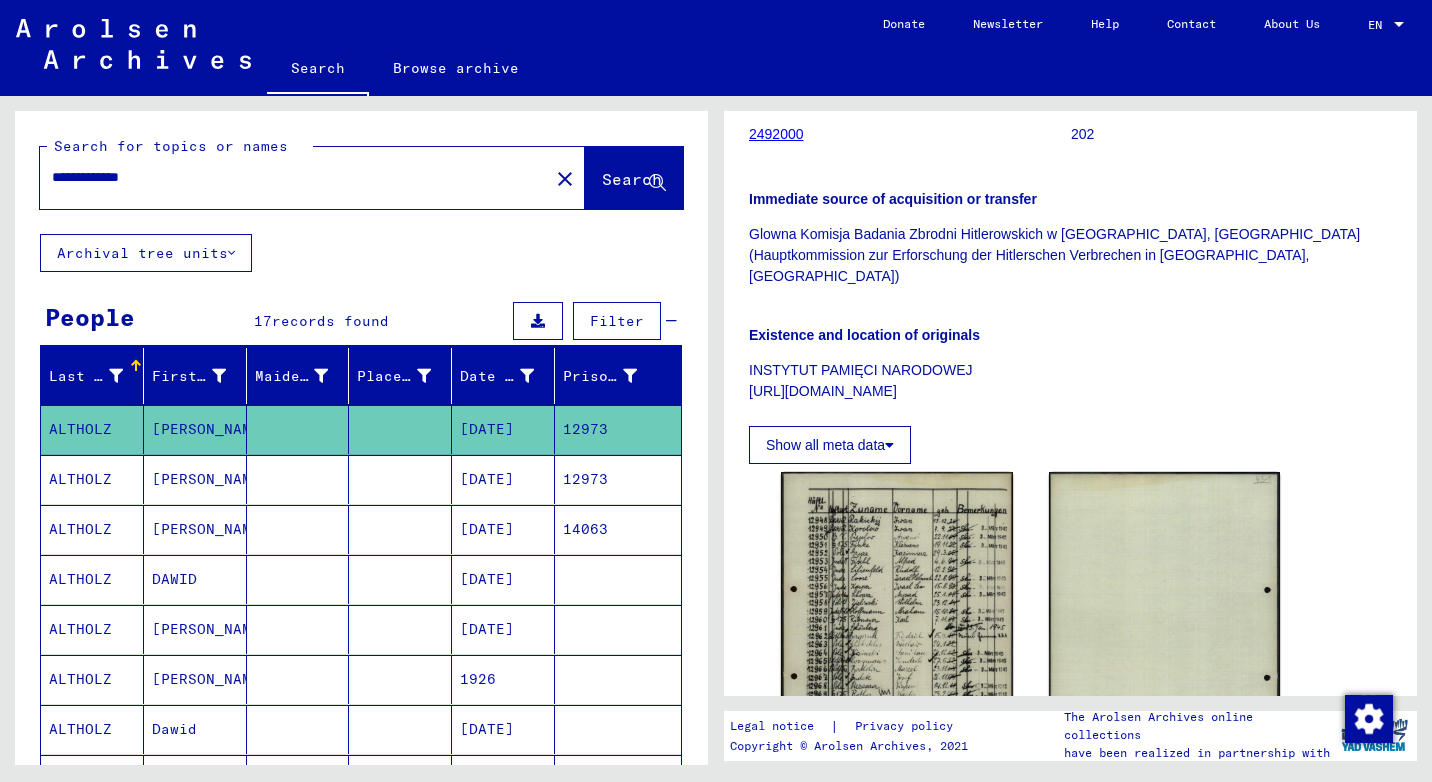 click on "ALTHOLZ" at bounding box center (92, 579) 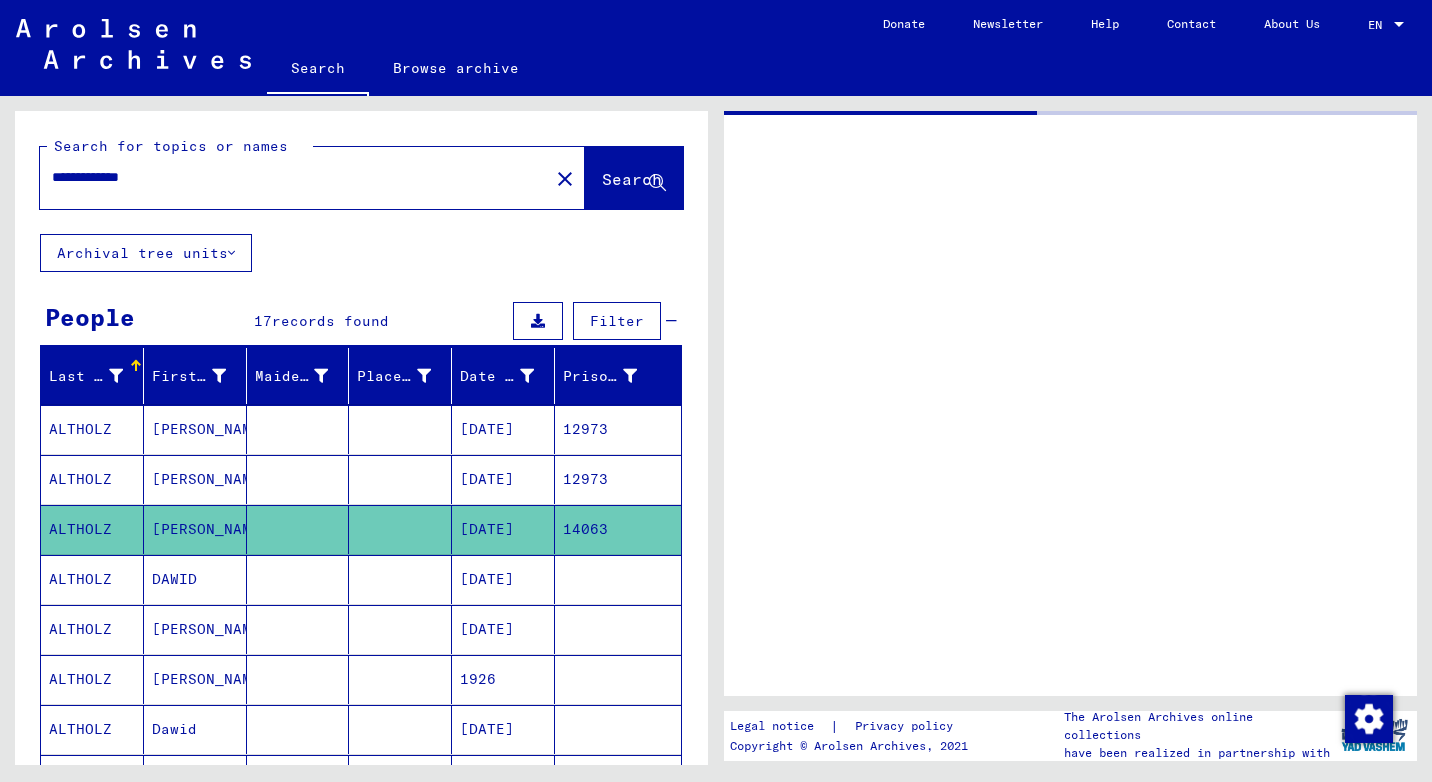scroll, scrollTop: 0, scrollLeft: 0, axis: both 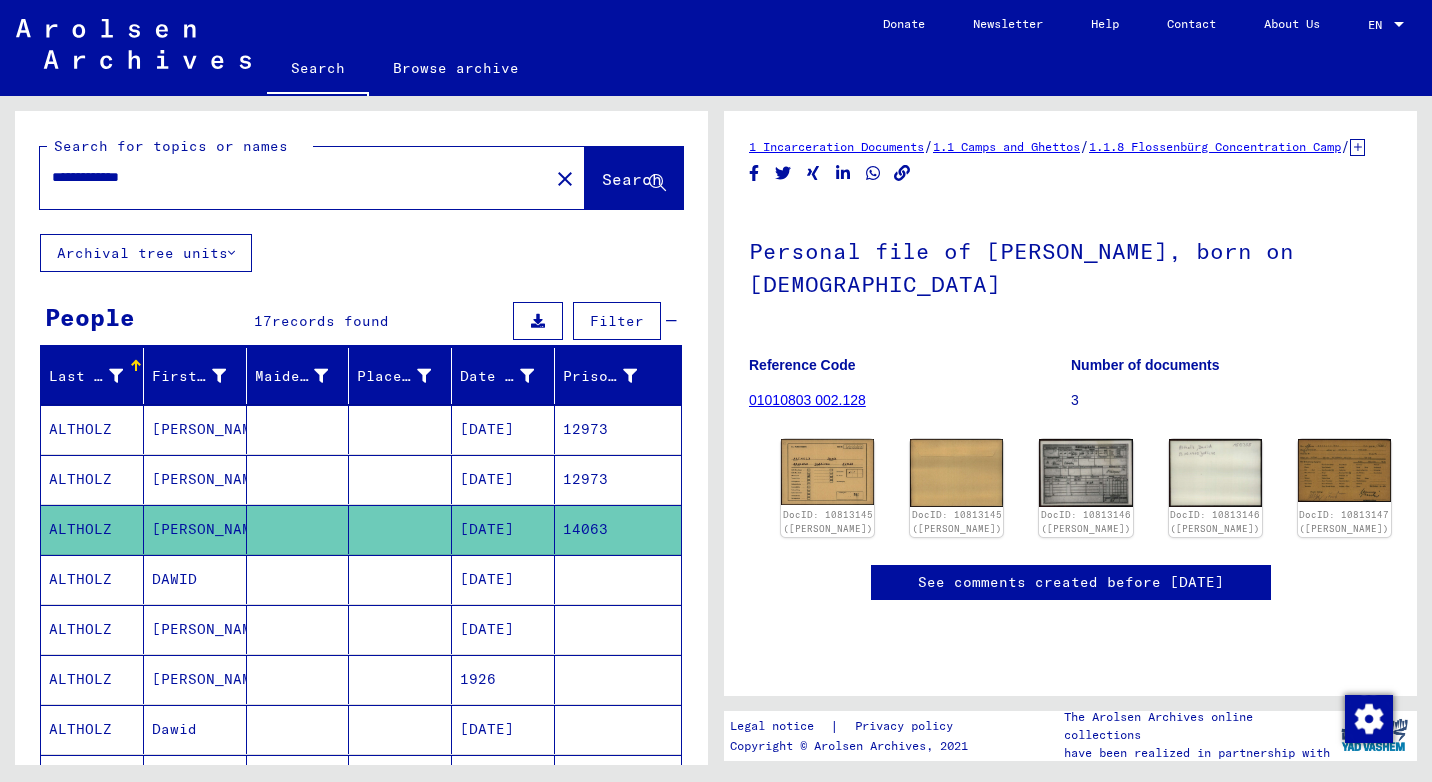 click on "ALTHOLZ" at bounding box center (92, 629) 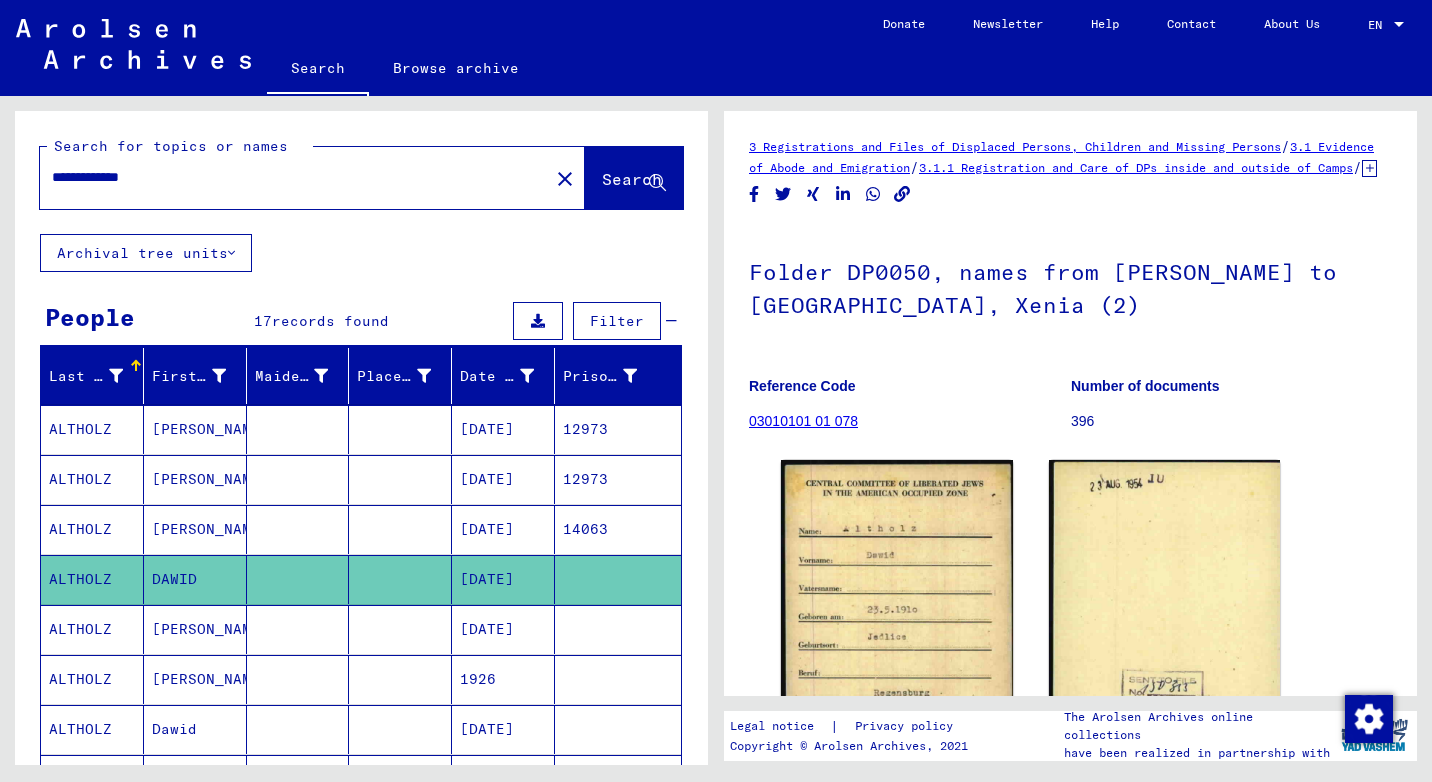 scroll, scrollTop: 0, scrollLeft: 0, axis: both 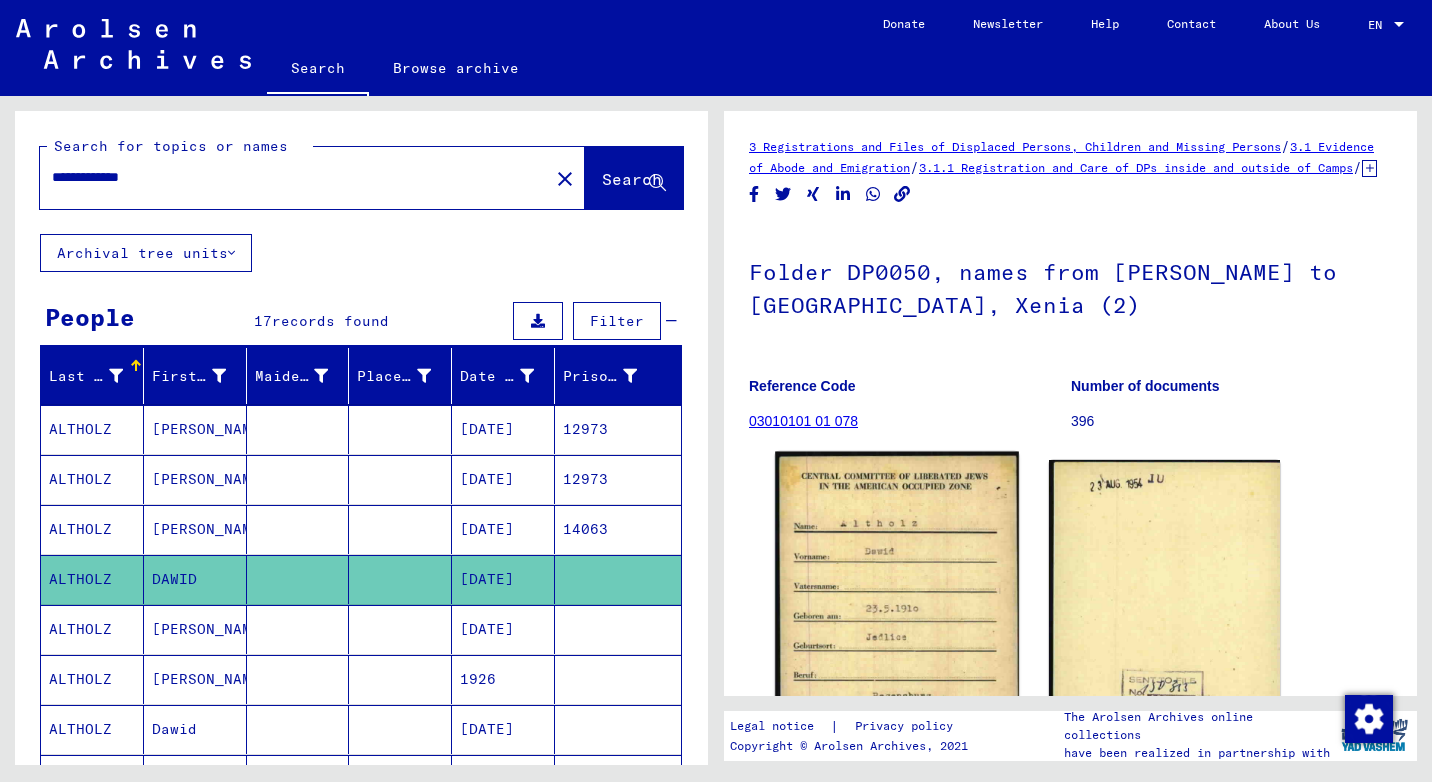 click 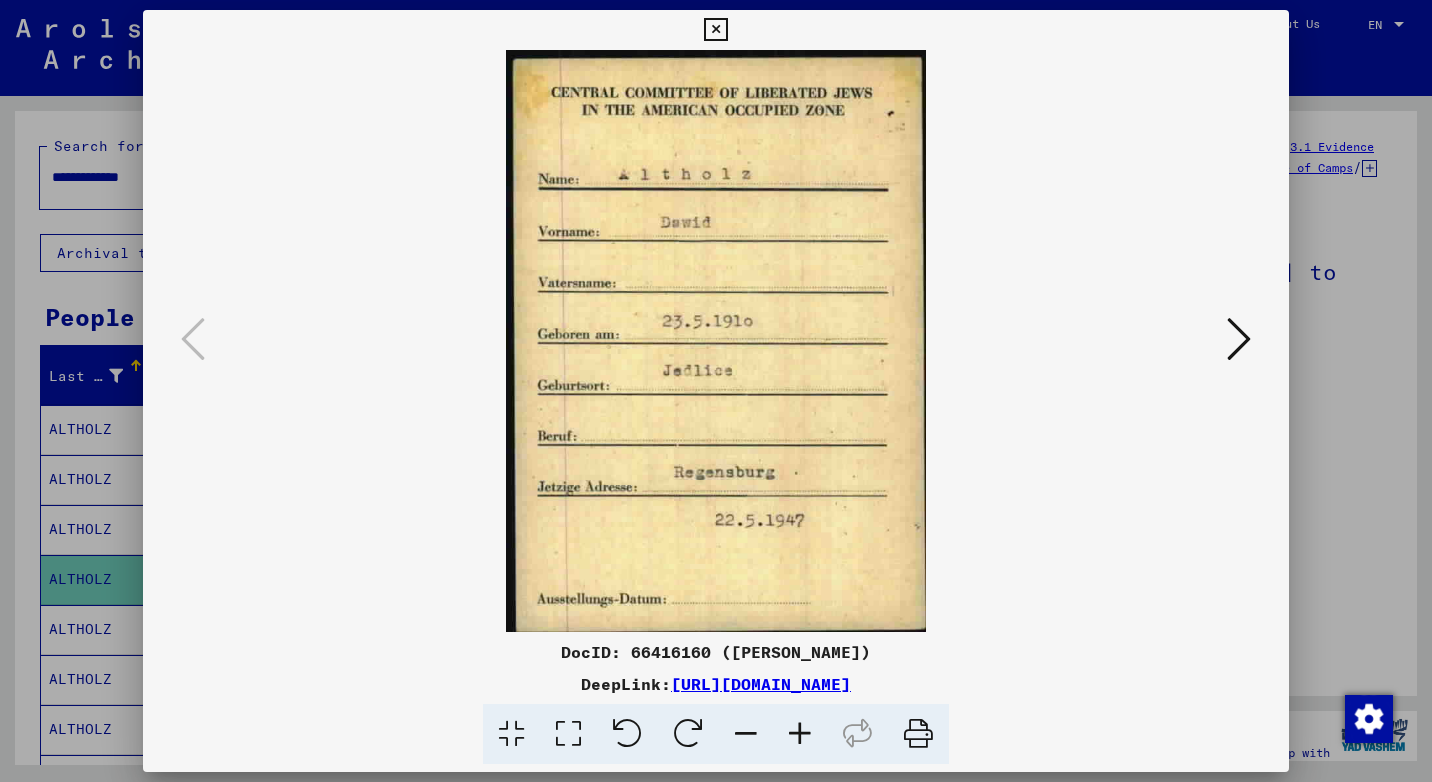 click at bounding box center [1239, 339] 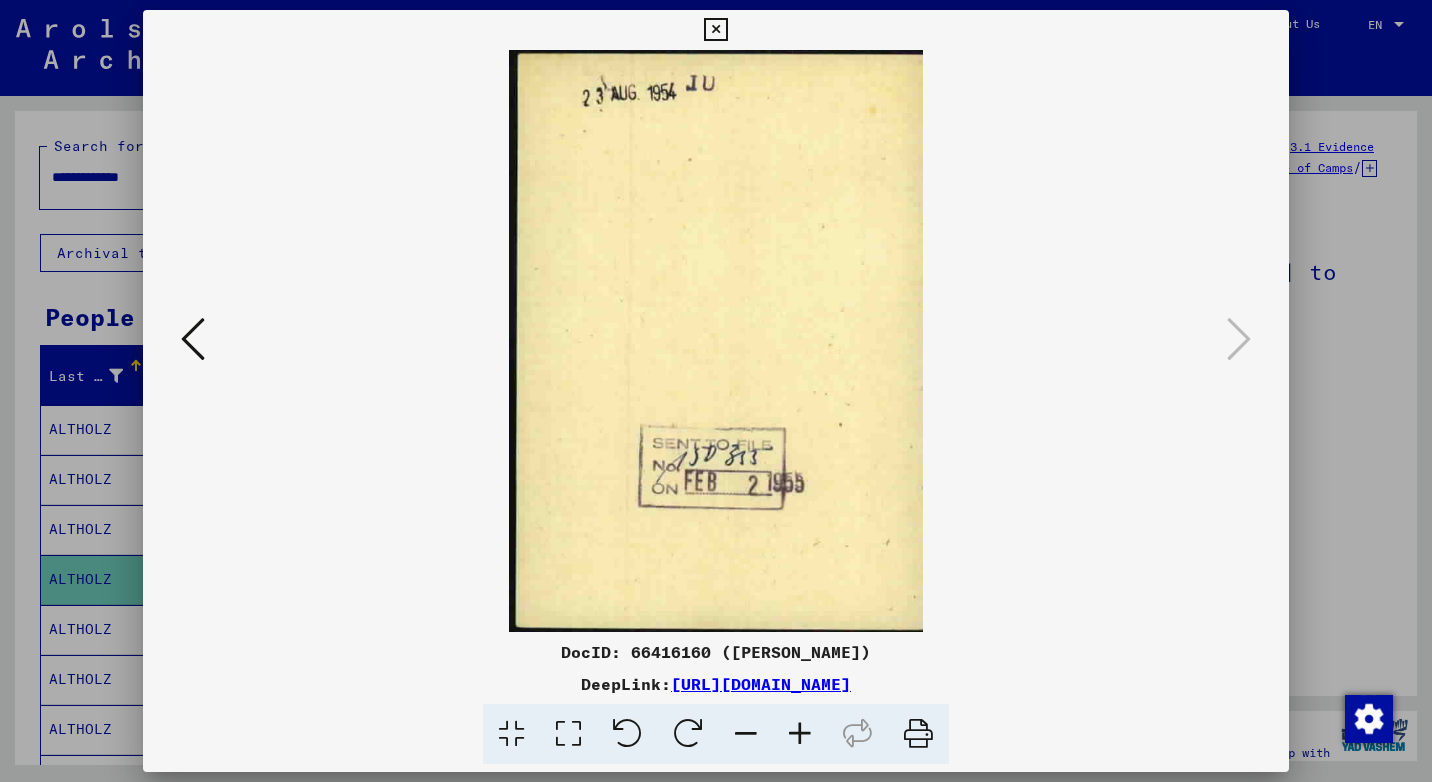 click at bounding box center [716, 391] 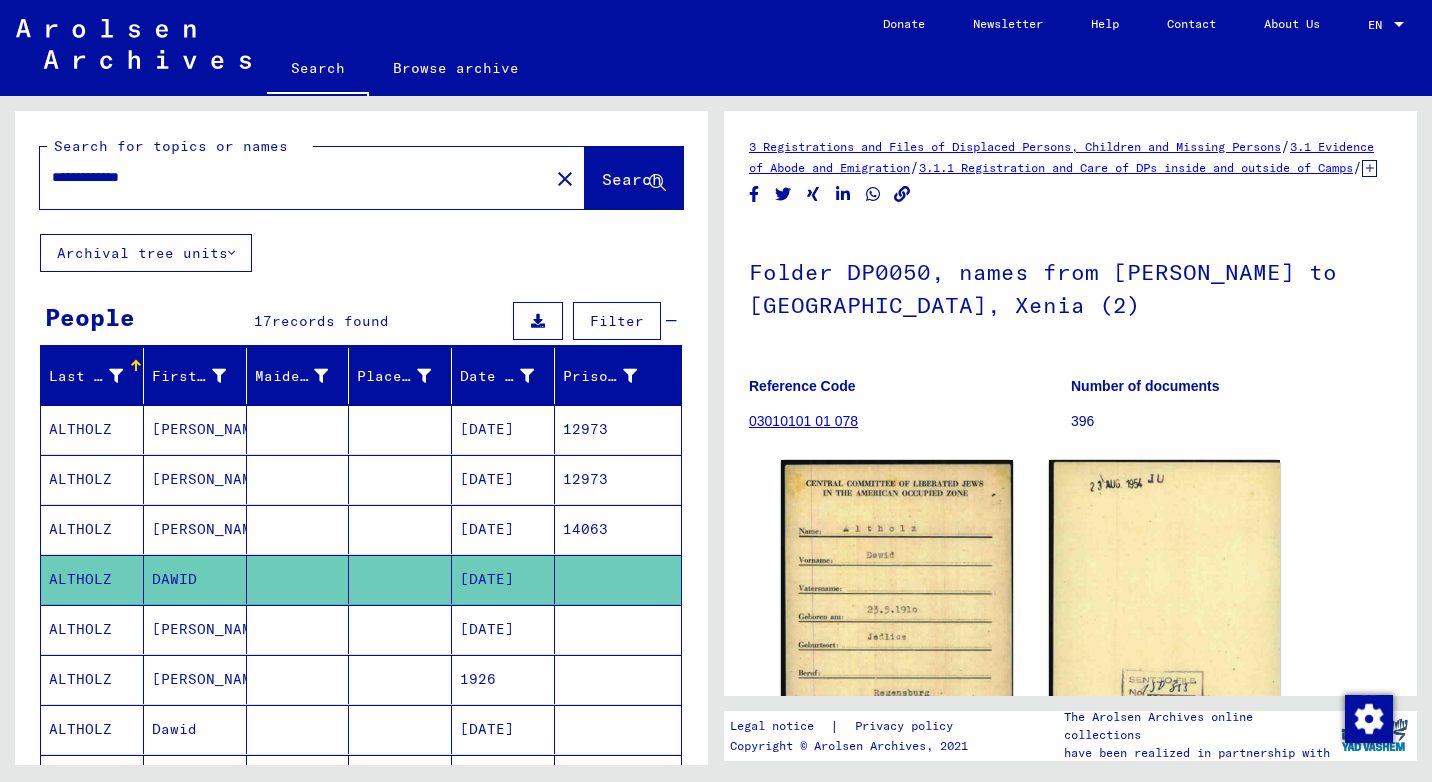 click on "ALTHOLZ" at bounding box center [92, 679] 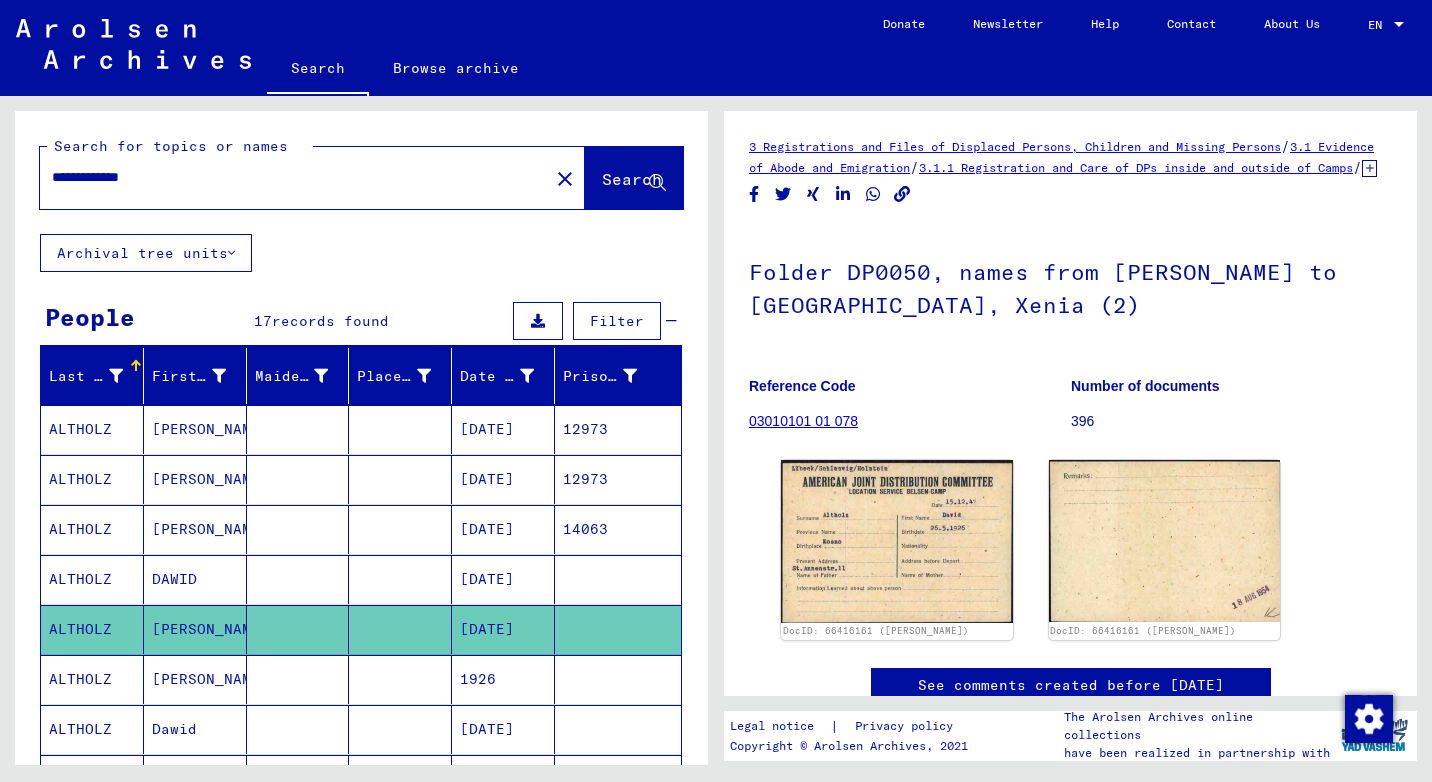 scroll, scrollTop: 0, scrollLeft: 0, axis: both 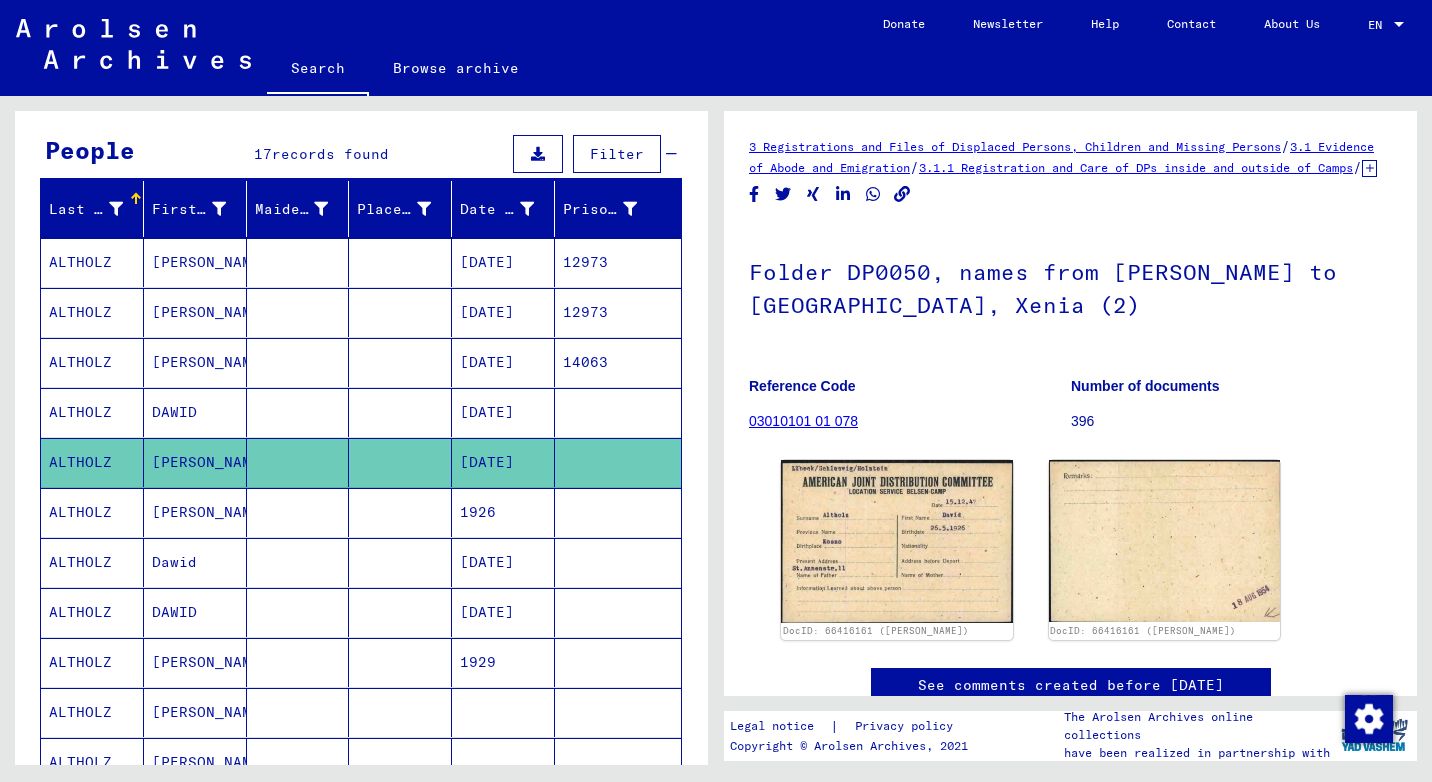 click on "ALTHOLZ" at bounding box center [92, 562] 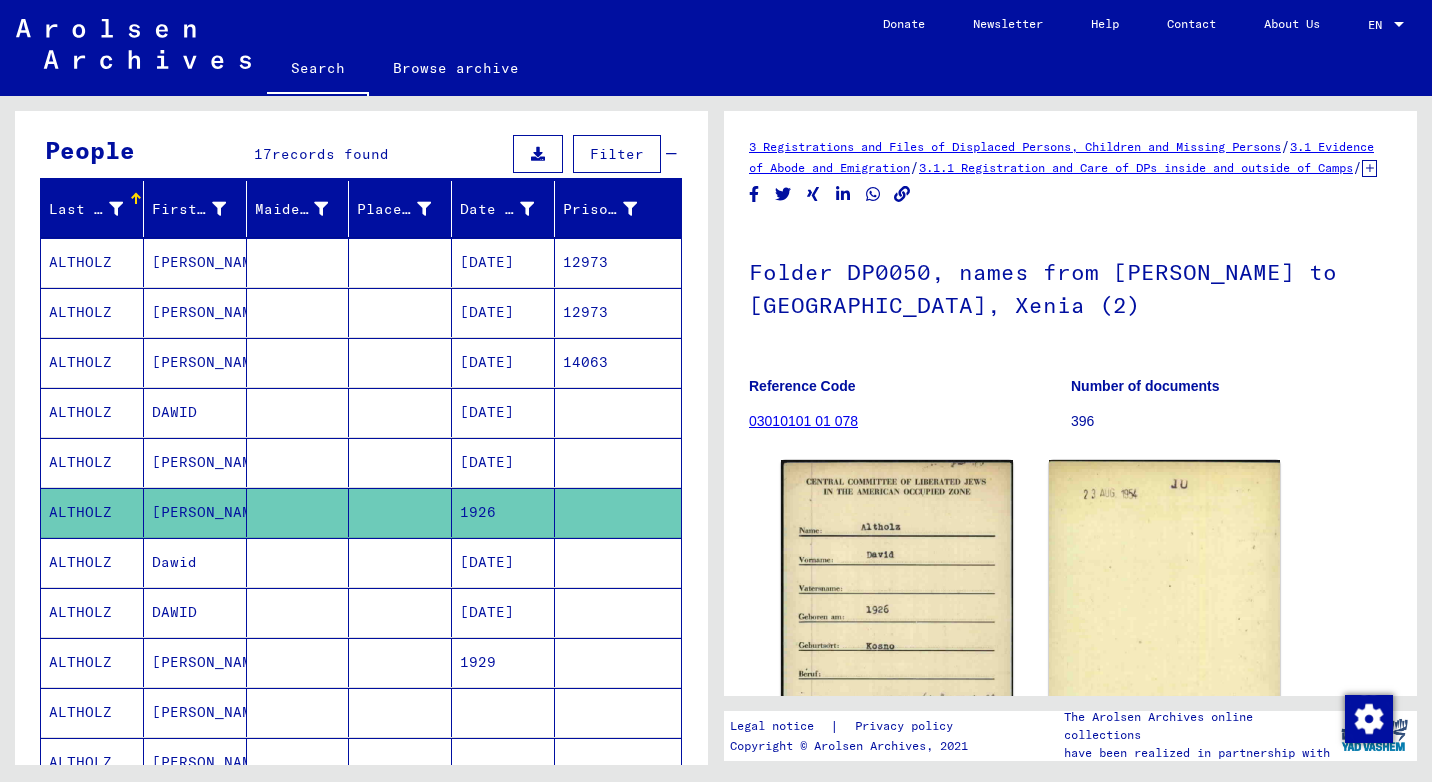 scroll, scrollTop: 0, scrollLeft: 0, axis: both 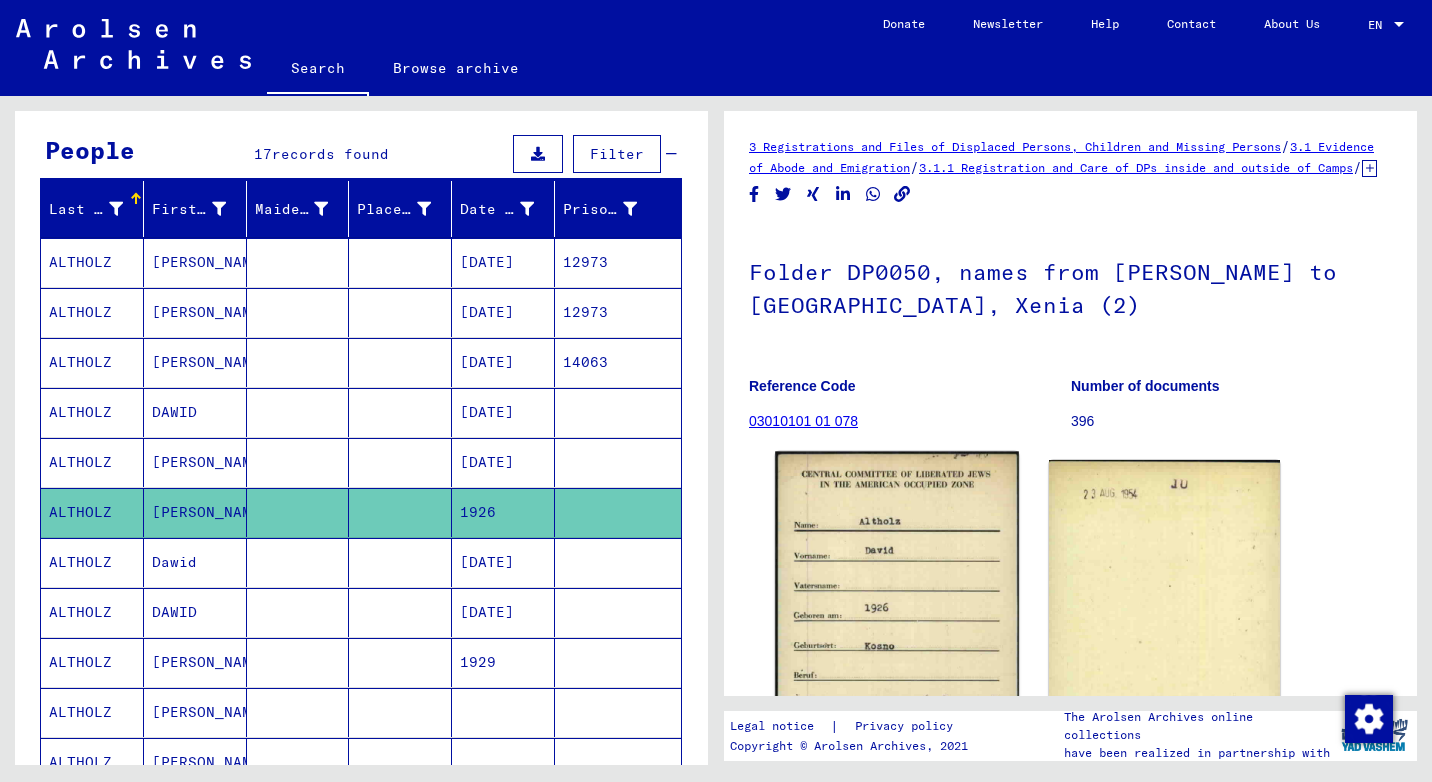 click 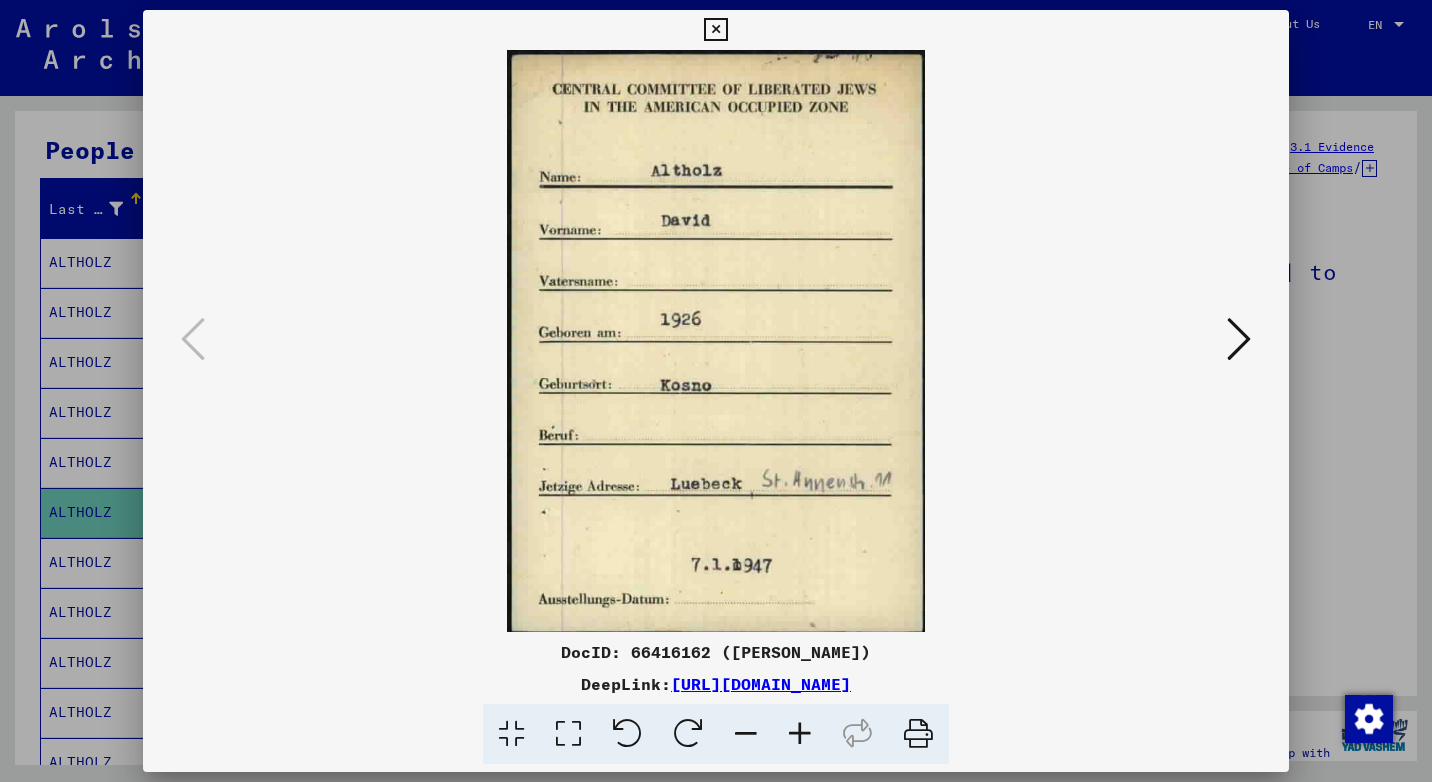 click at bounding box center [715, 30] 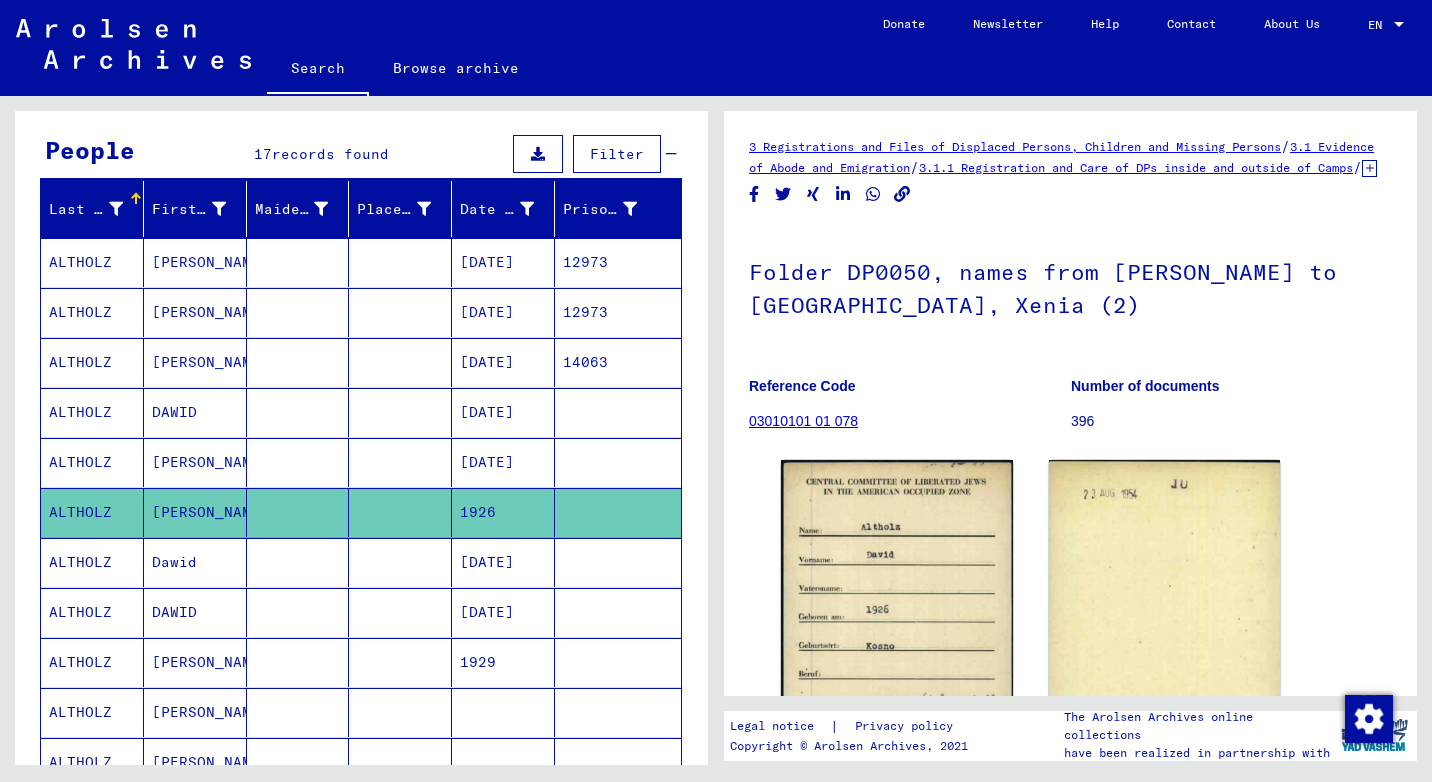 click on "ALTHOLZ" at bounding box center [92, 612] 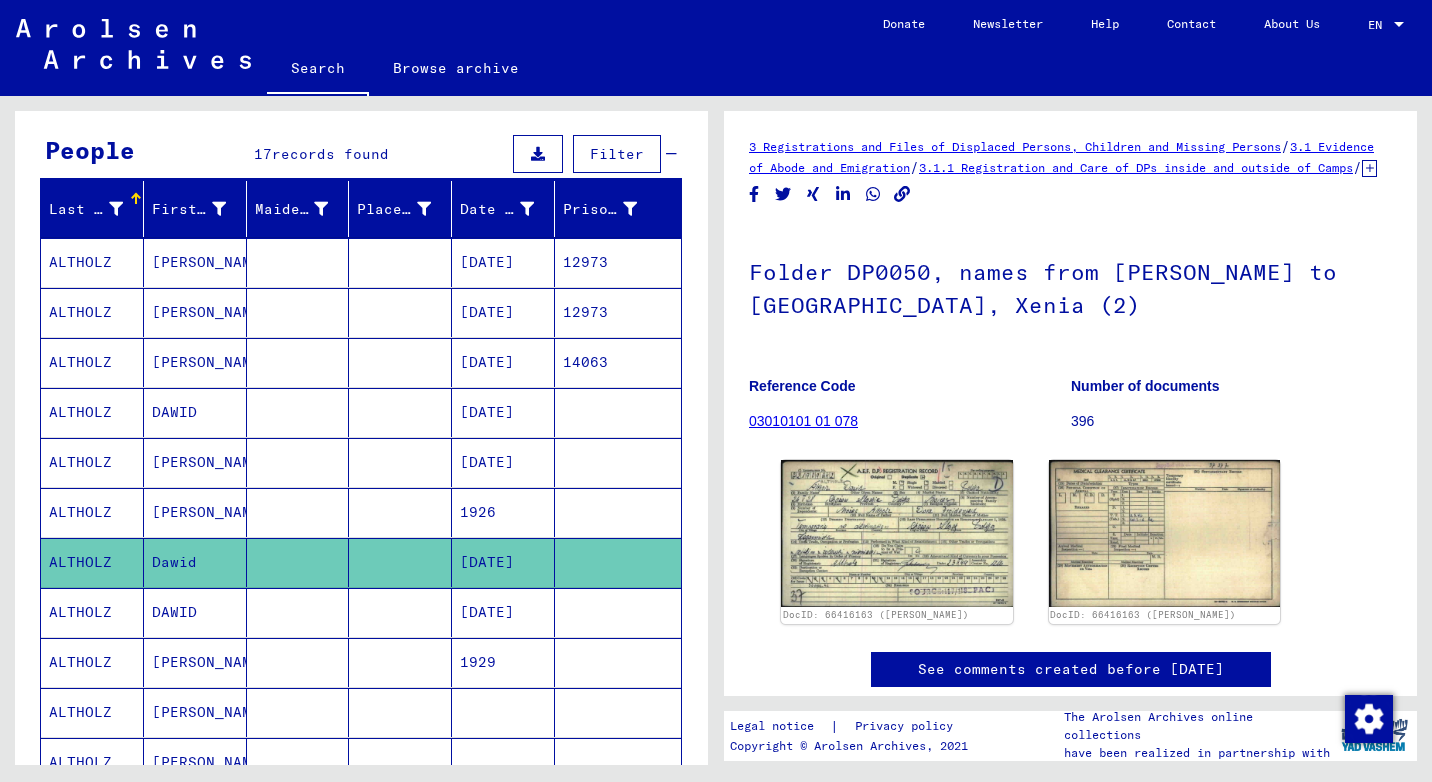 scroll, scrollTop: 0, scrollLeft: 0, axis: both 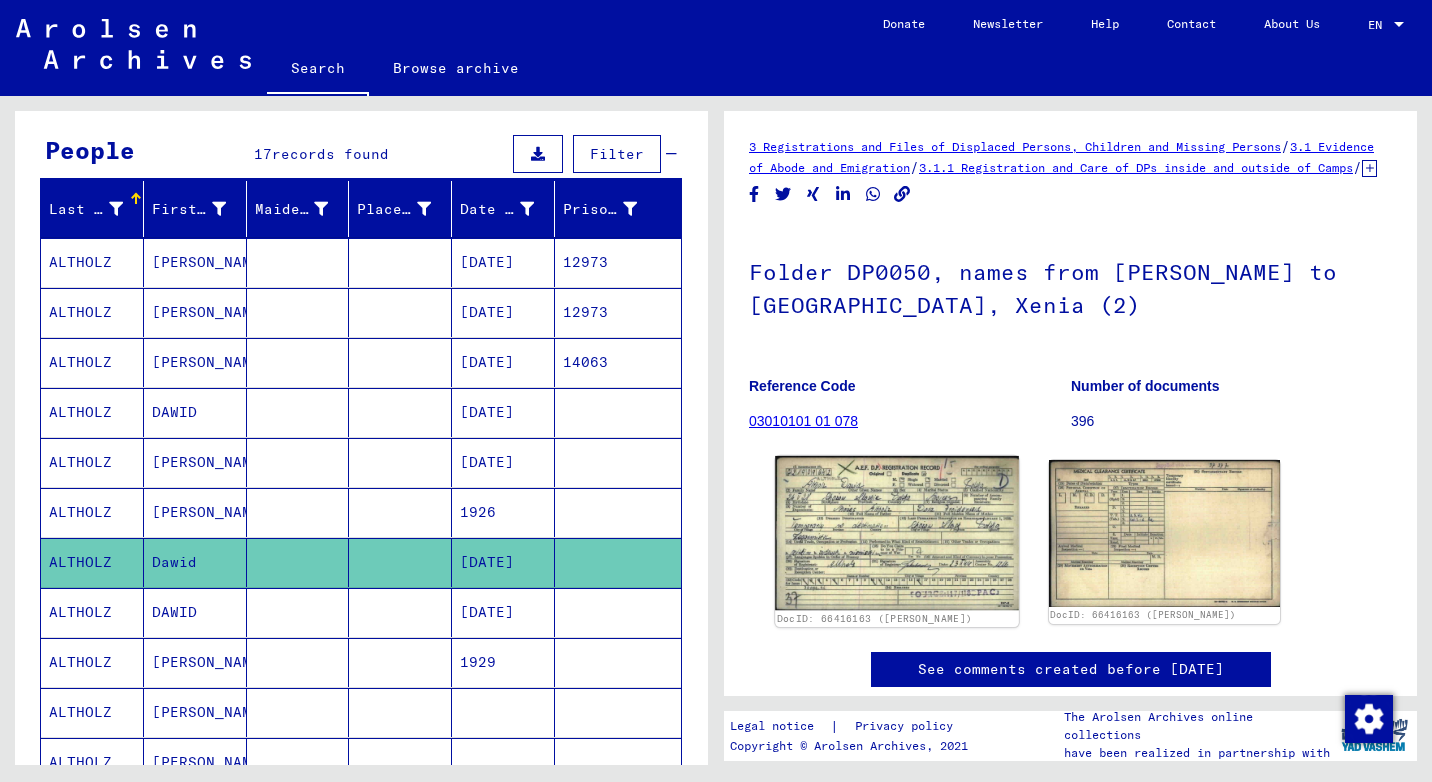 click 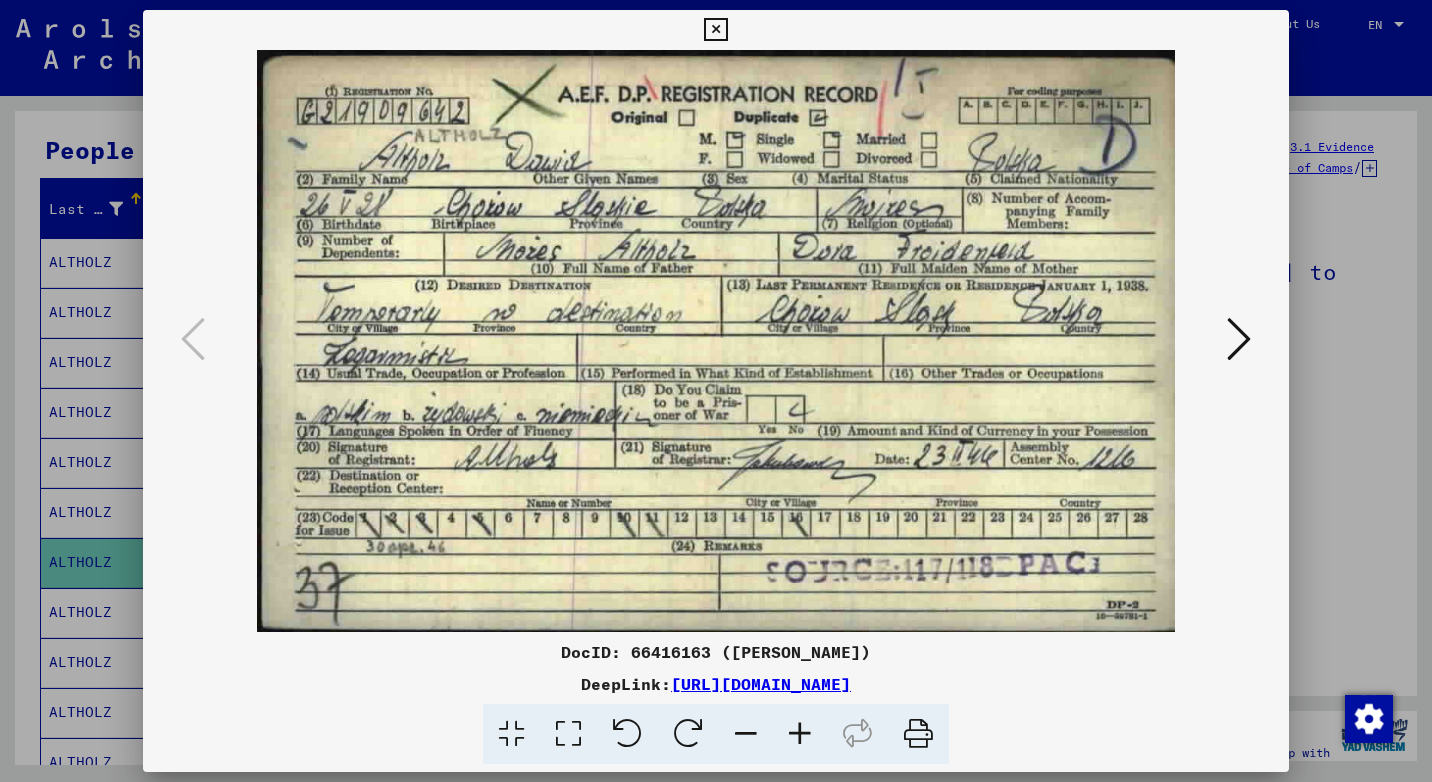 click at bounding box center (715, 30) 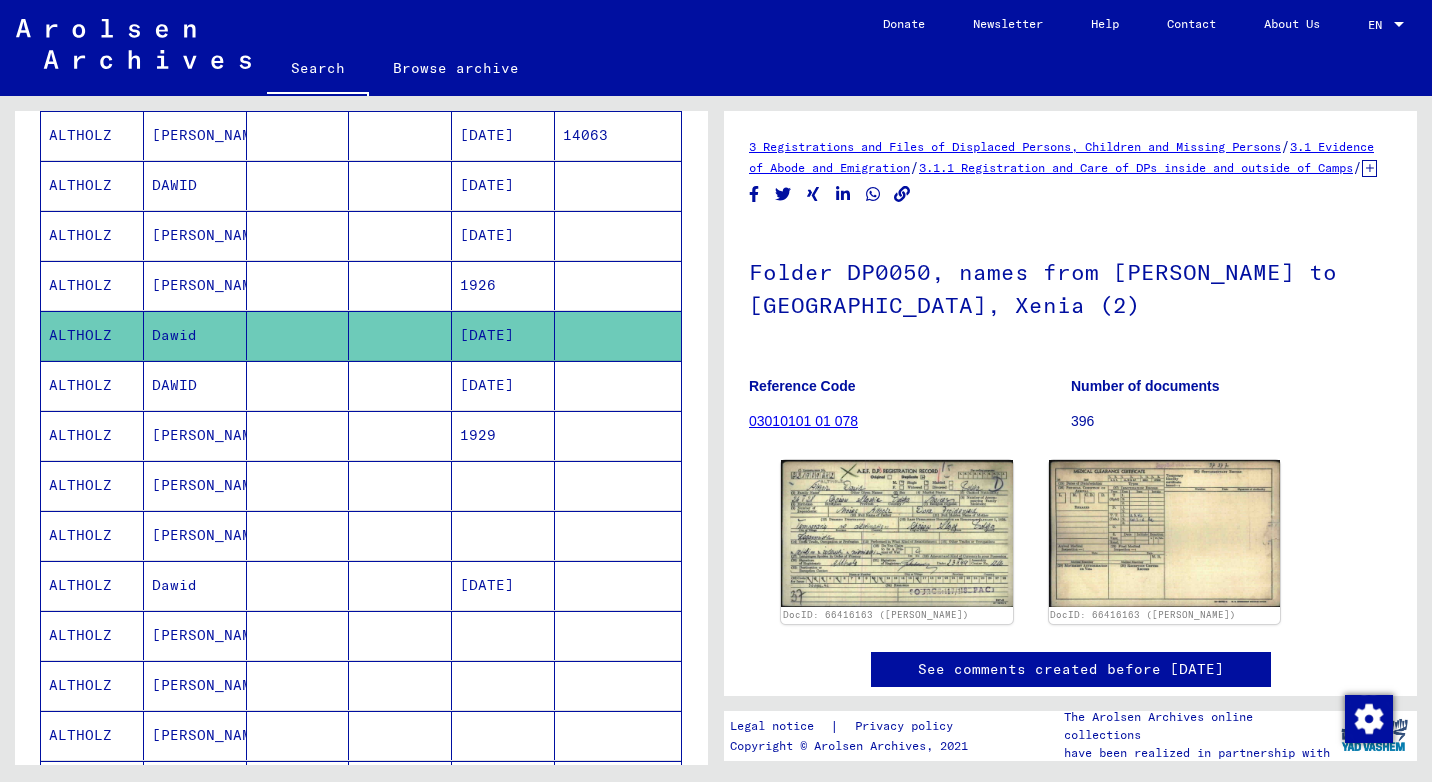 scroll, scrollTop: 400, scrollLeft: 0, axis: vertical 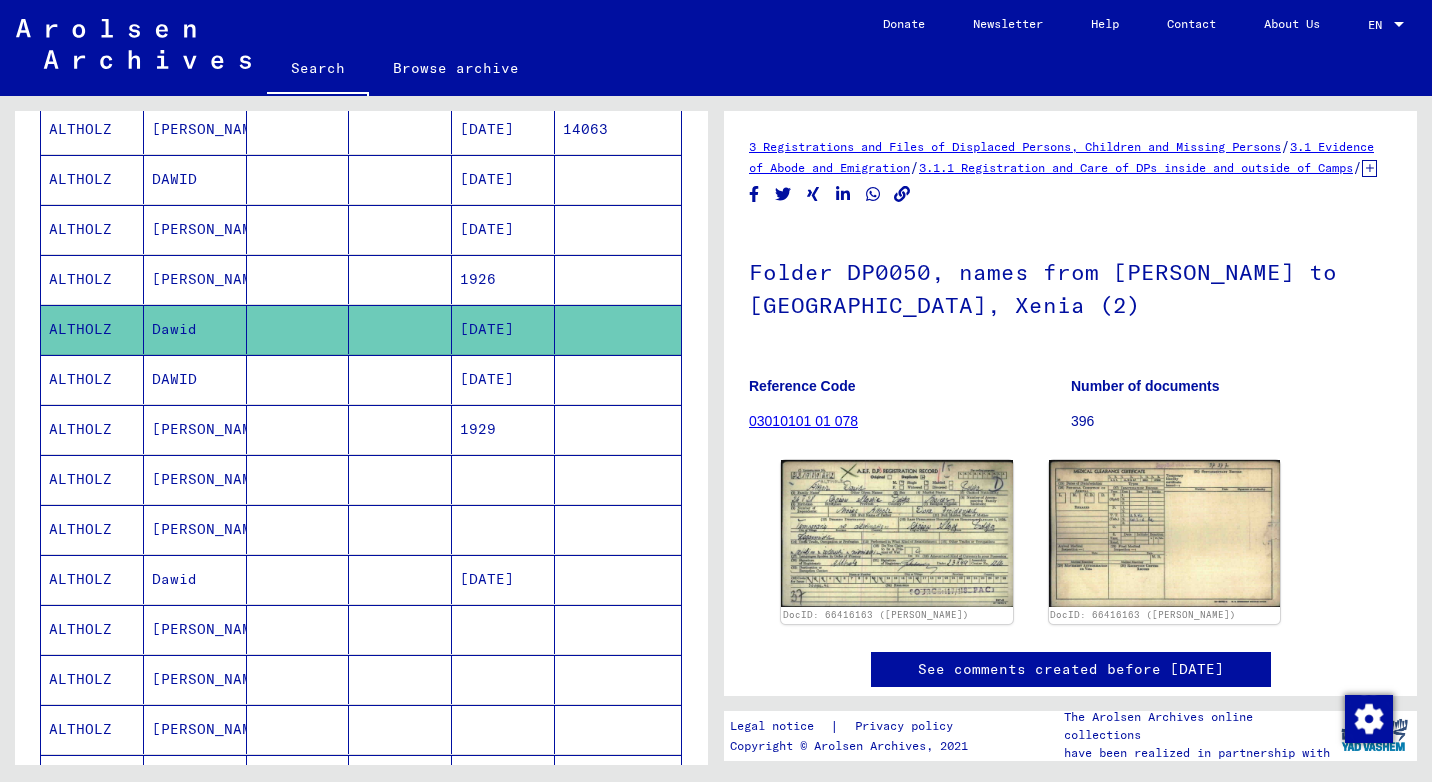 click on "ALTHOLZ" at bounding box center [92, 429] 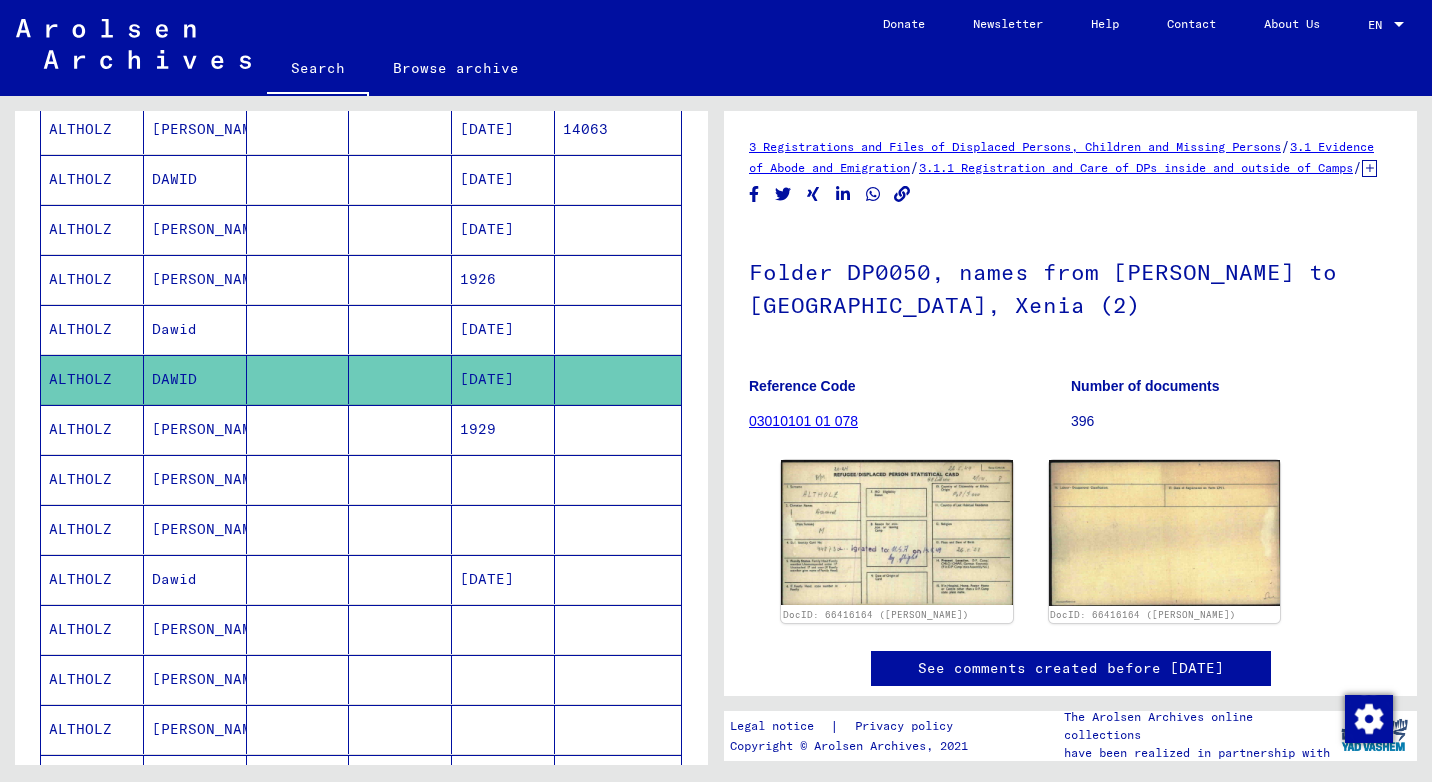 scroll, scrollTop: 0, scrollLeft: 0, axis: both 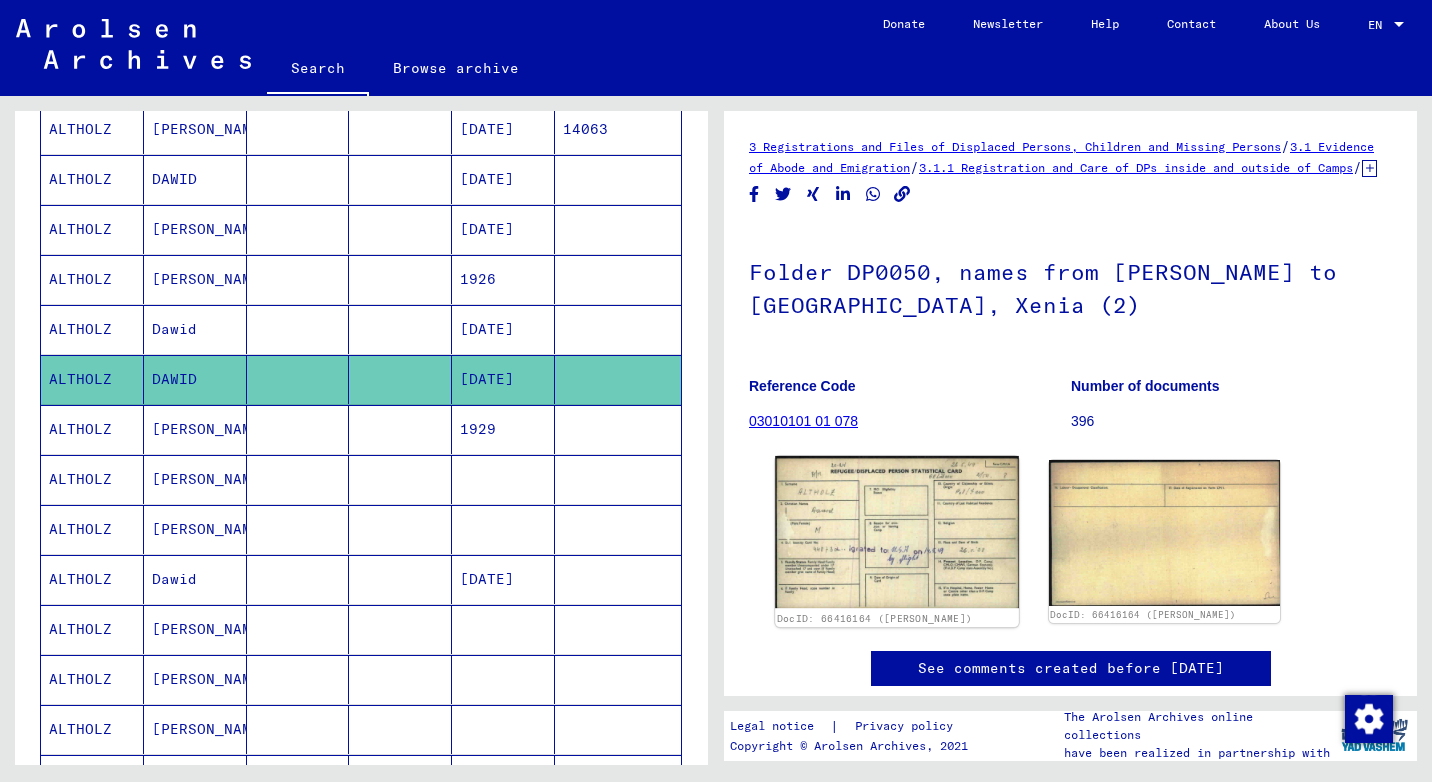 click 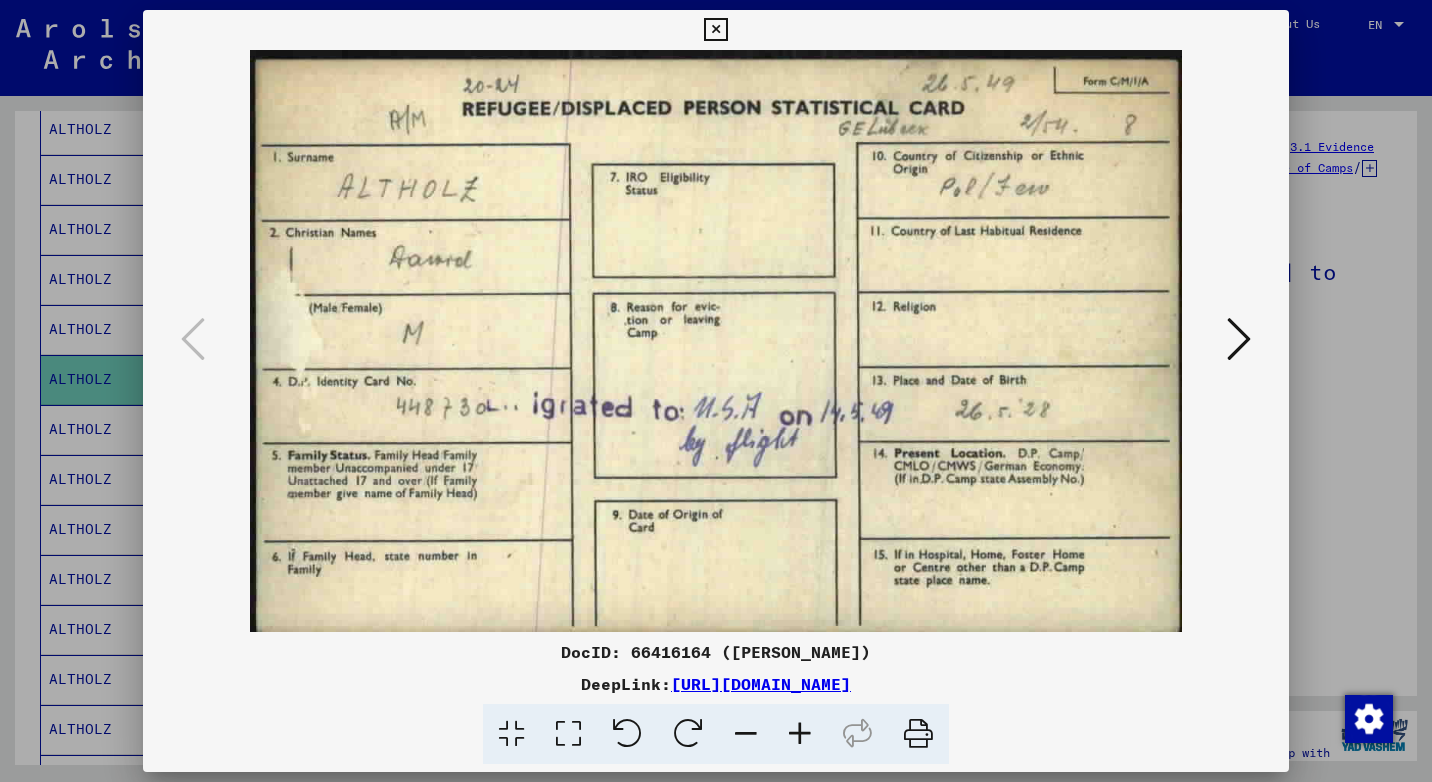 click at bounding box center (715, 30) 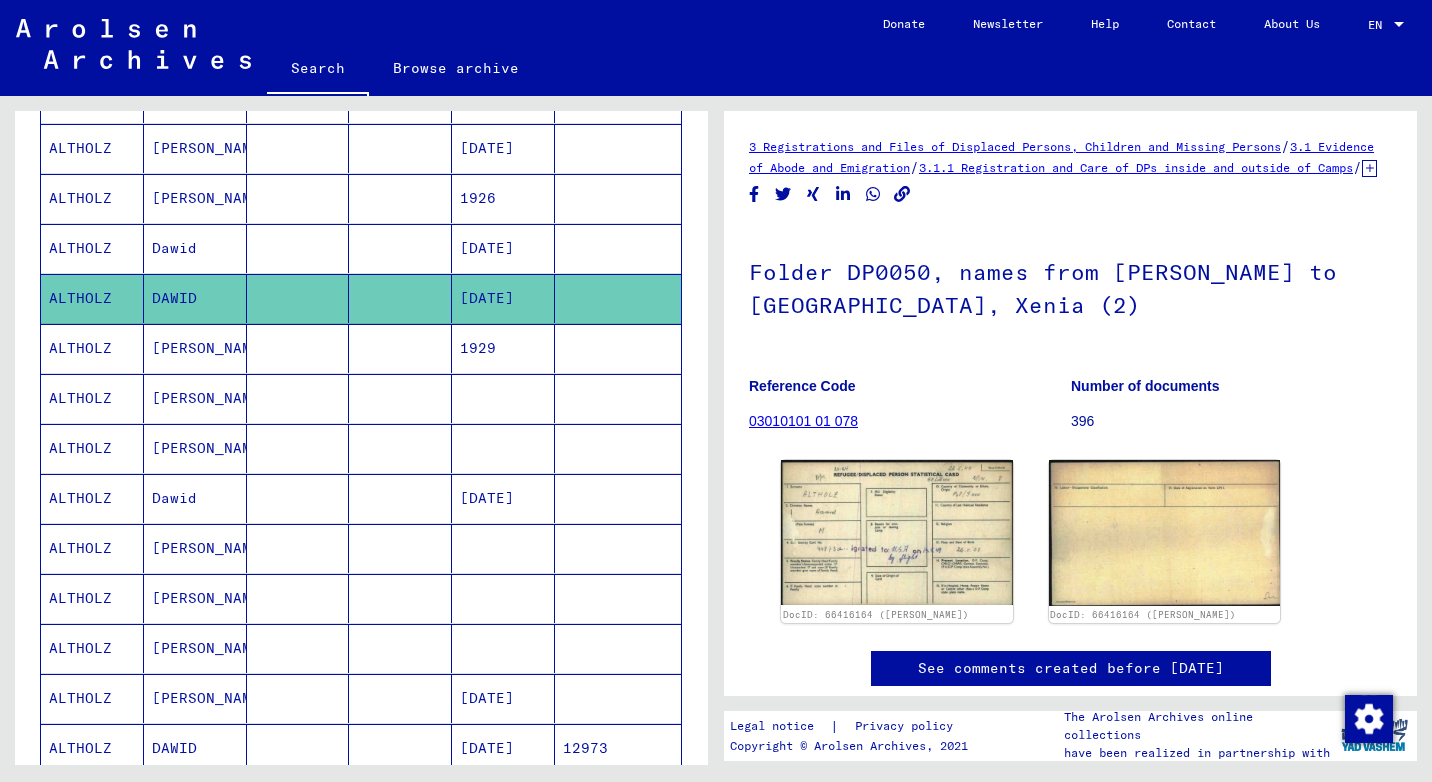 scroll, scrollTop: 533, scrollLeft: 0, axis: vertical 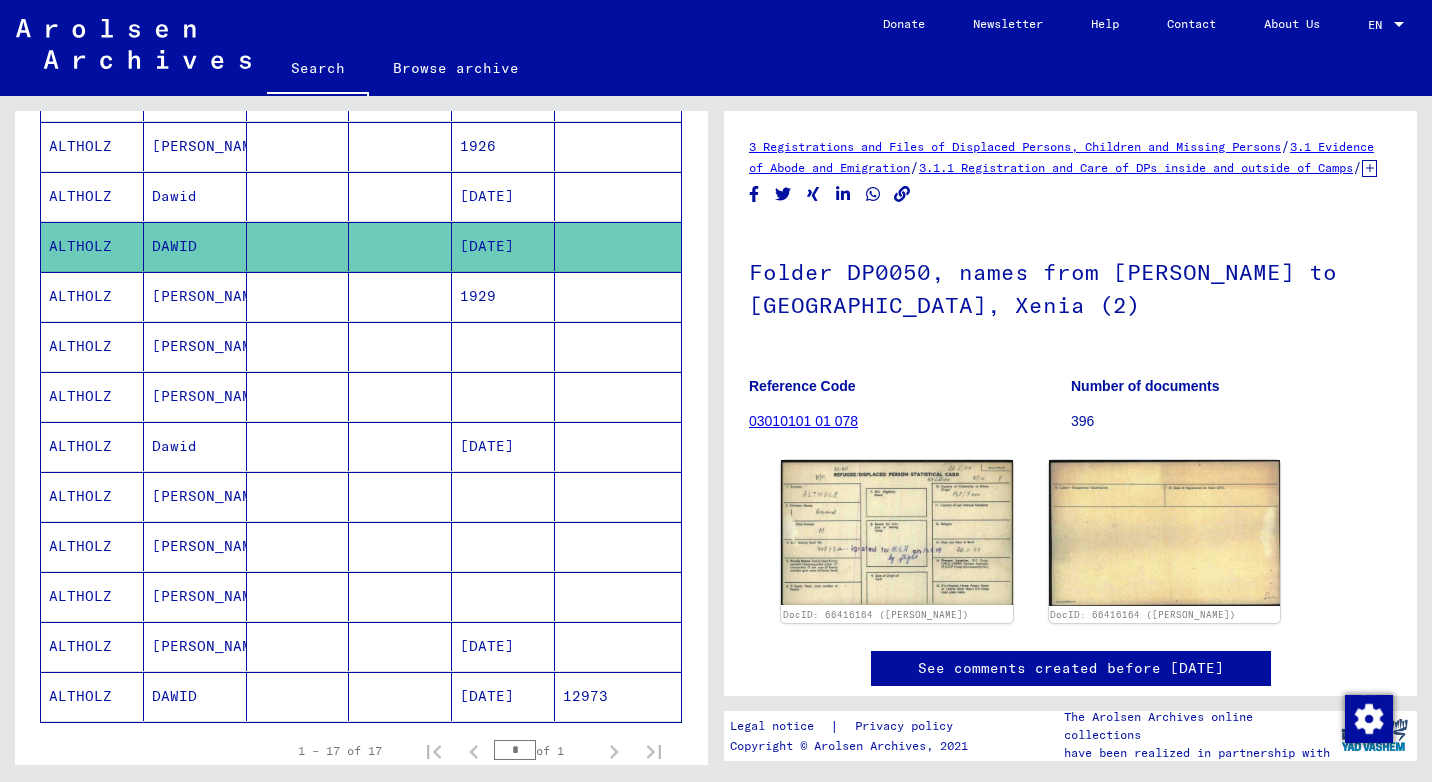 click on "ALTHOLZ" at bounding box center (92, 346) 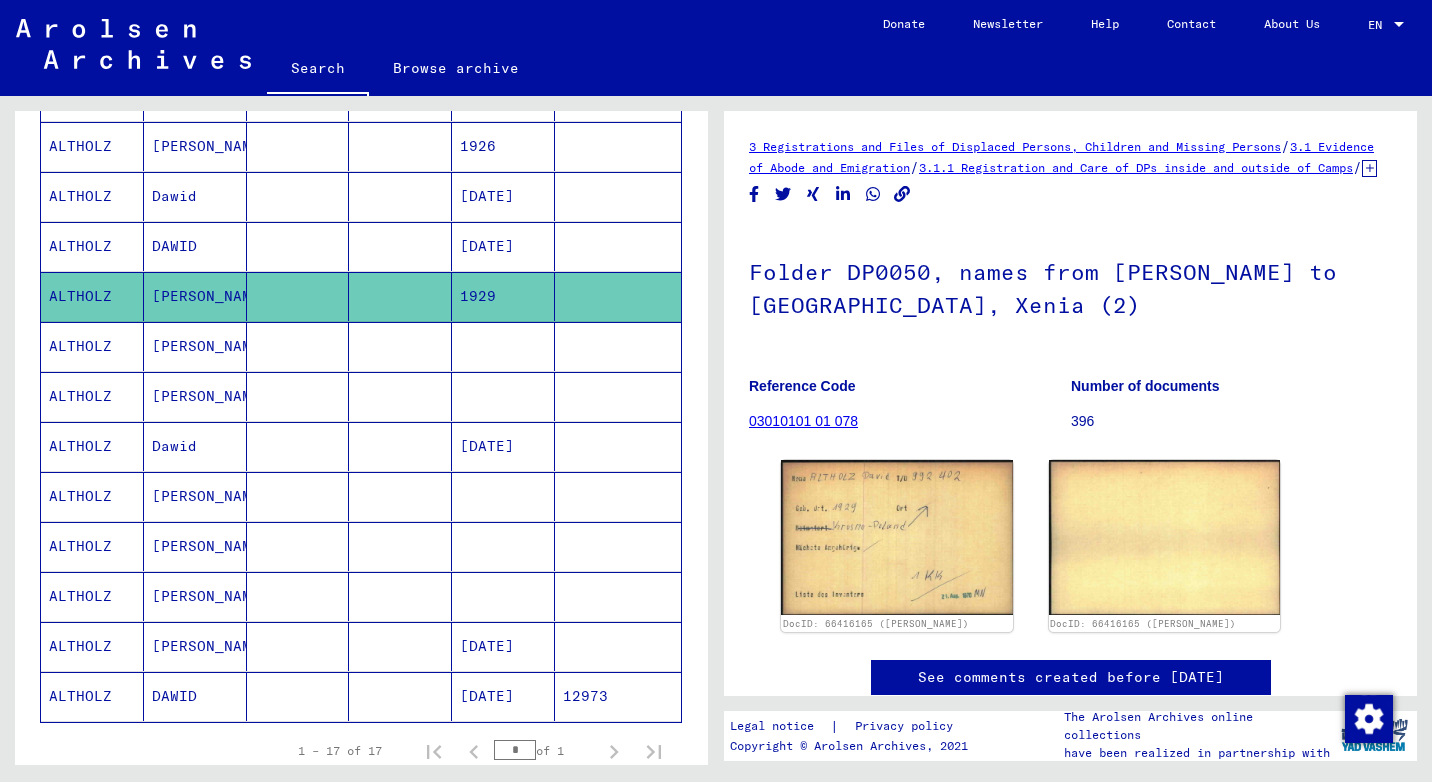 scroll, scrollTop: 0, scrollLeft: 0, axis: both 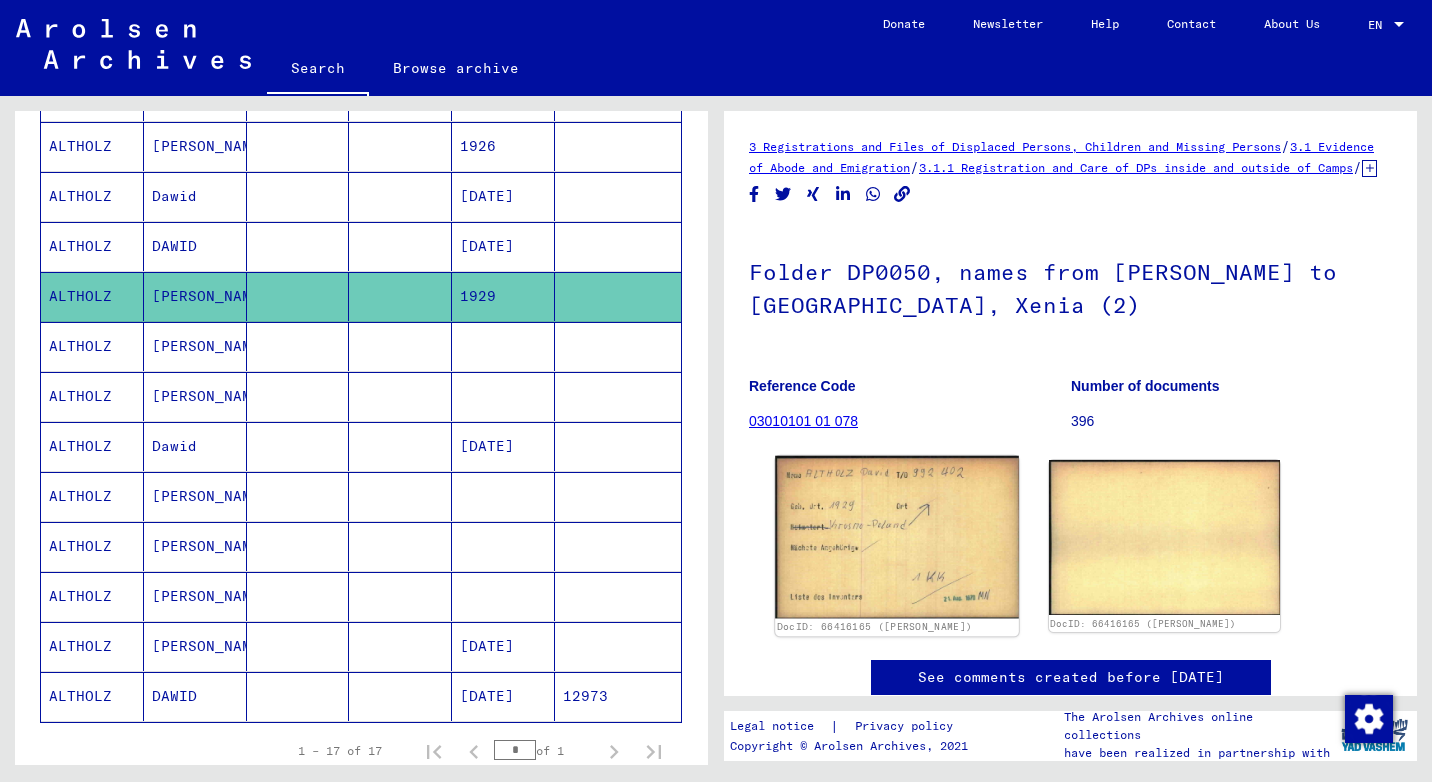 click 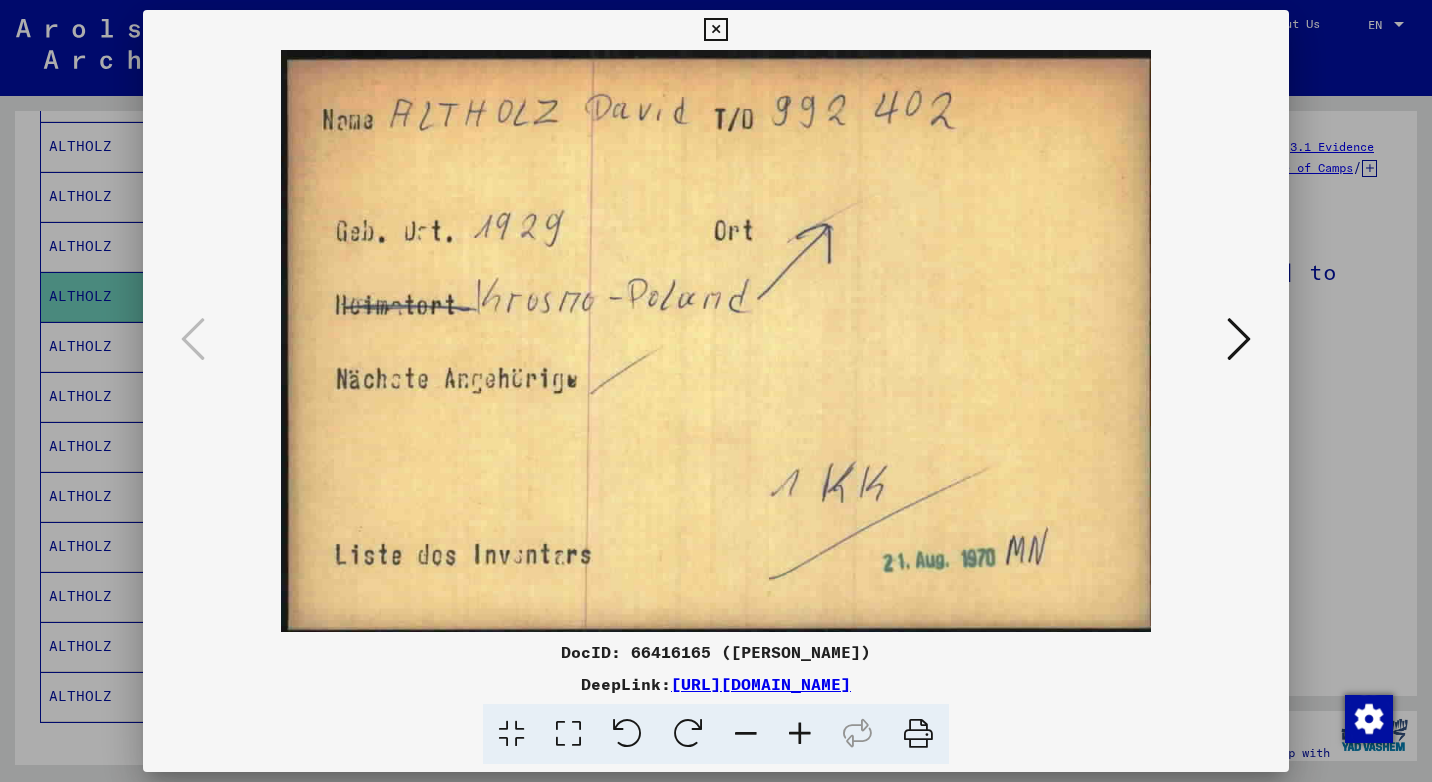 click at bounding box center (715, 30) 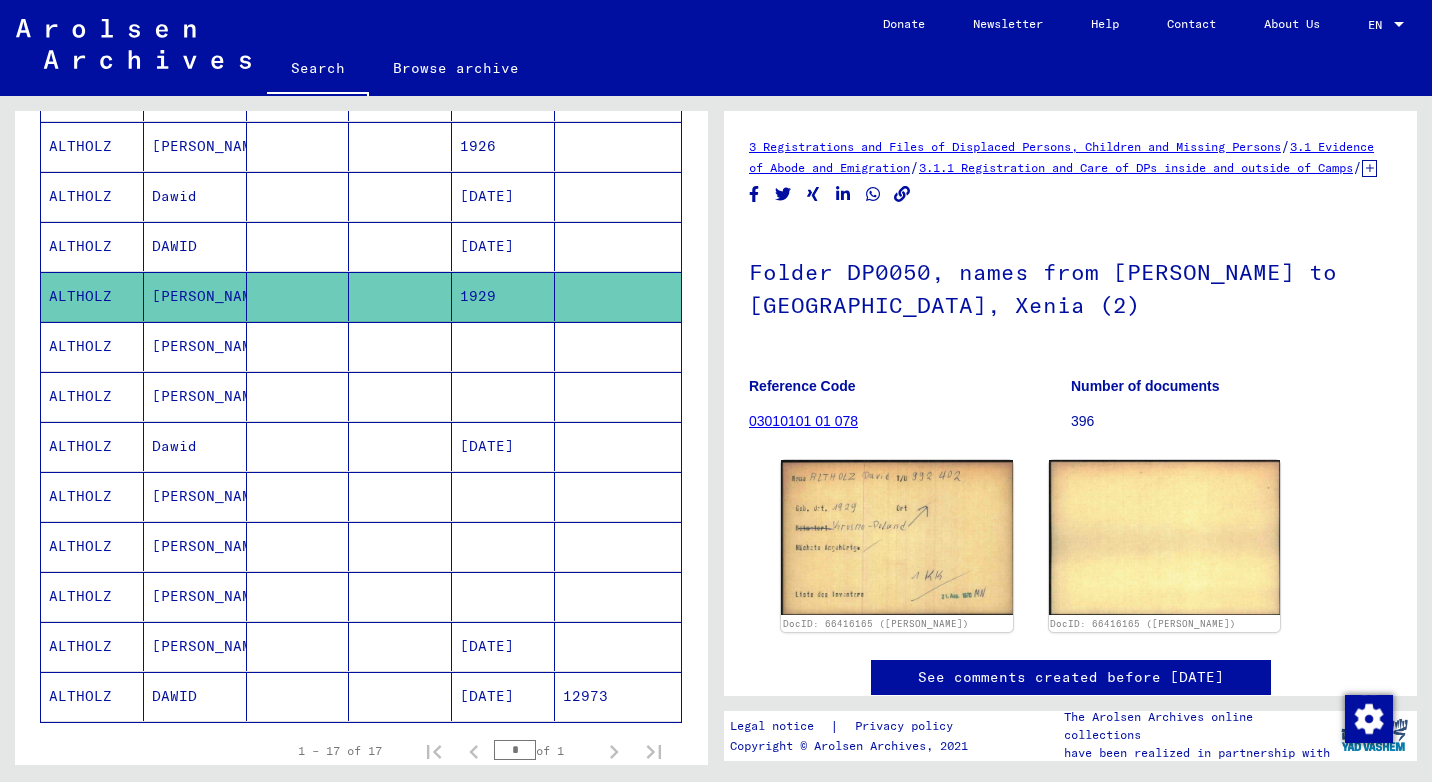 click on "ALTHOLZ" at bounding box center [92, 396] 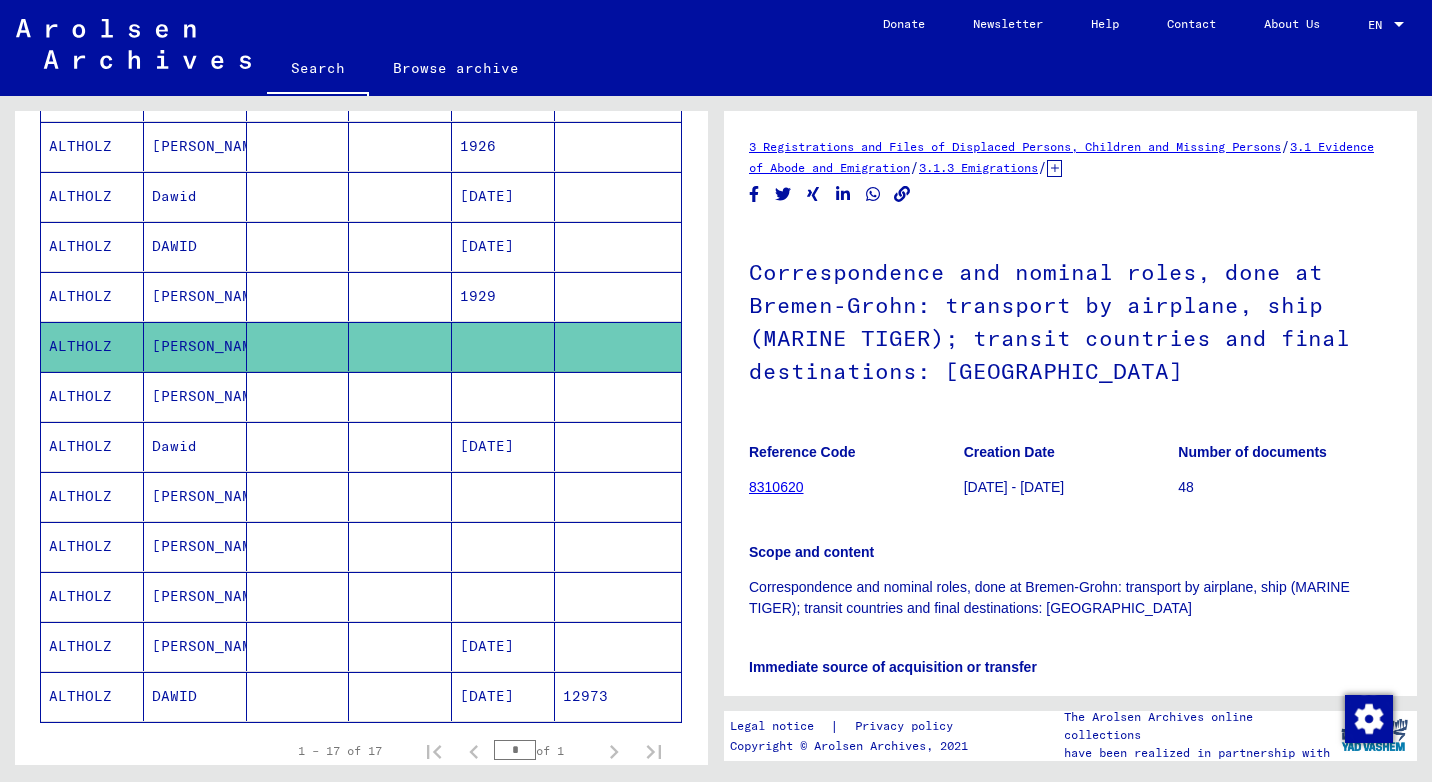 scroll, scrollTop: 0, scrollLeft: 0, axis: both 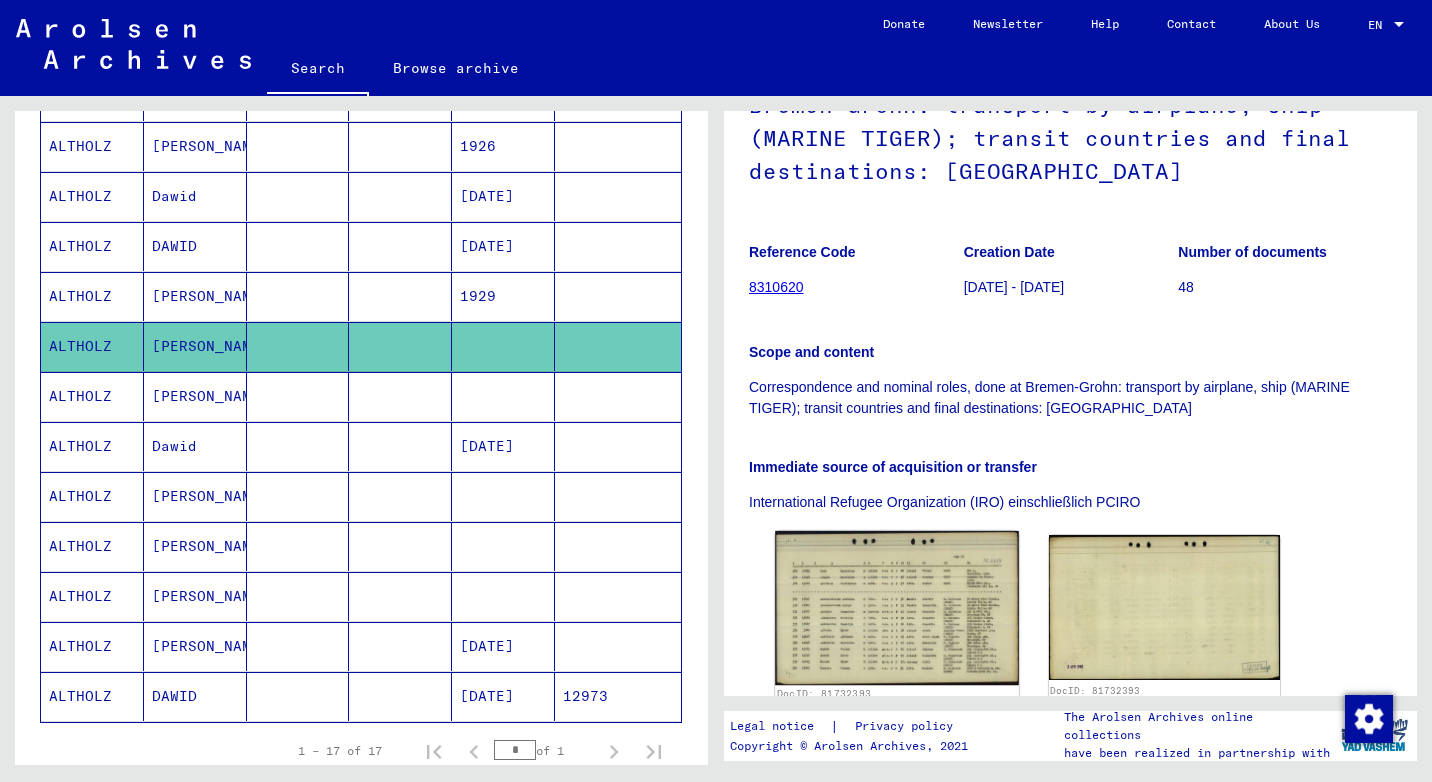 click 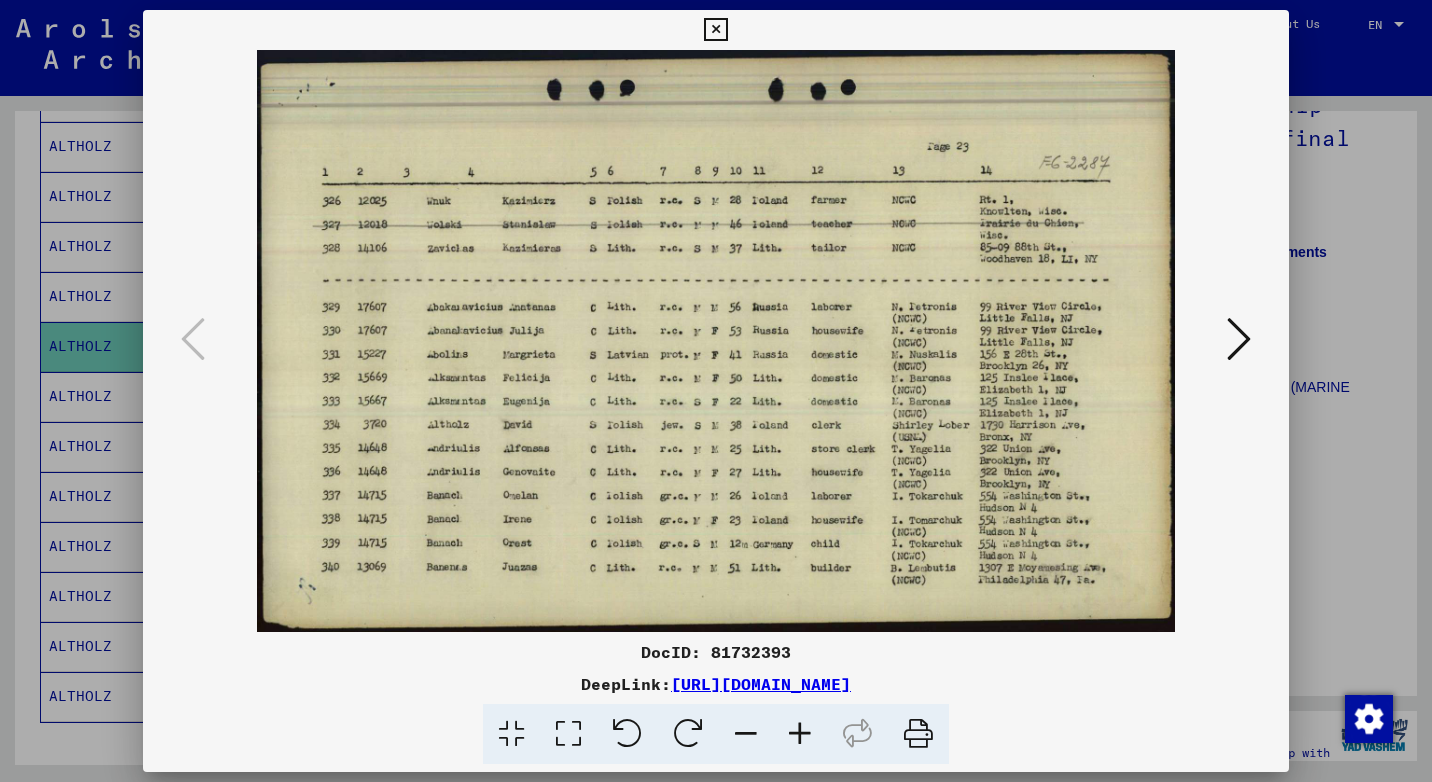 click at bounding box center [800, 734] 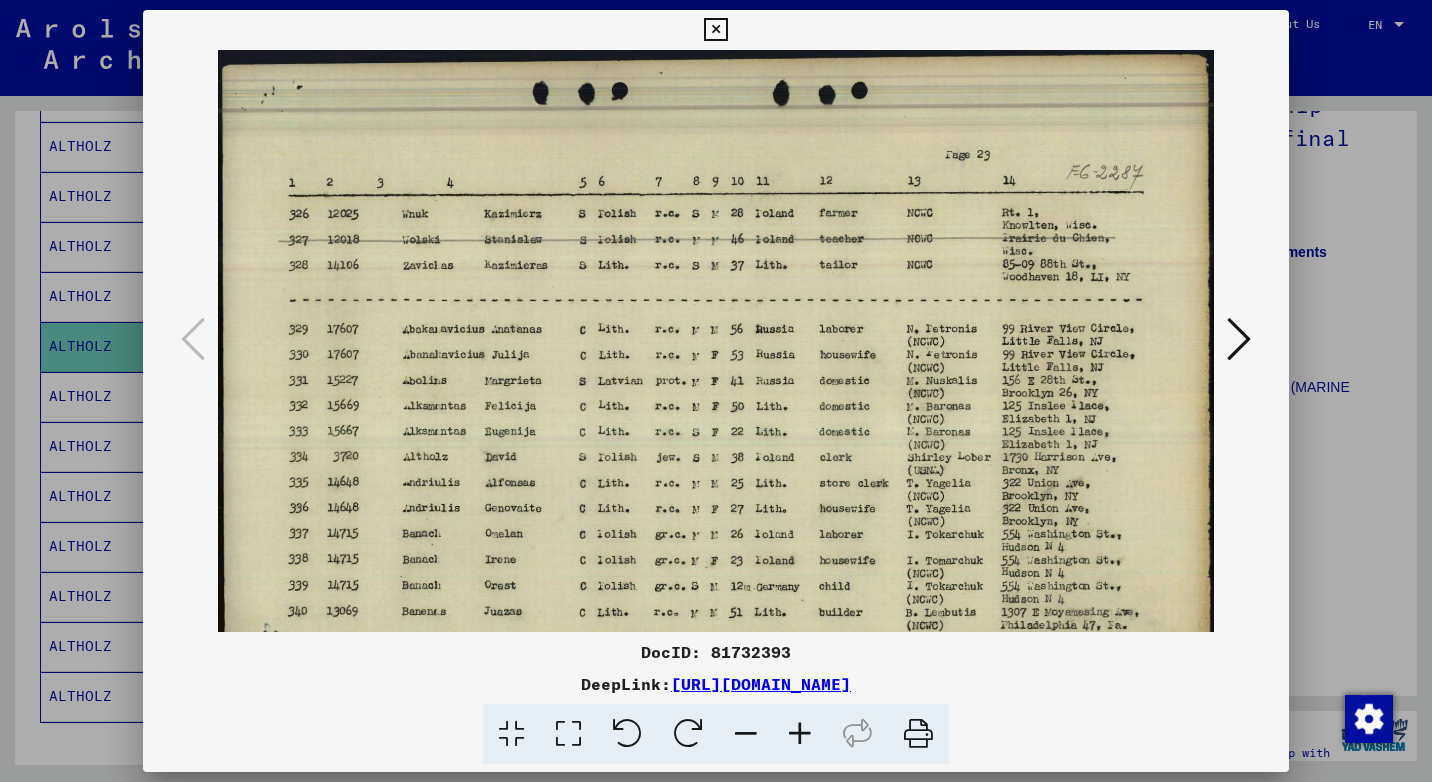 click at bounding box center (800, 734) 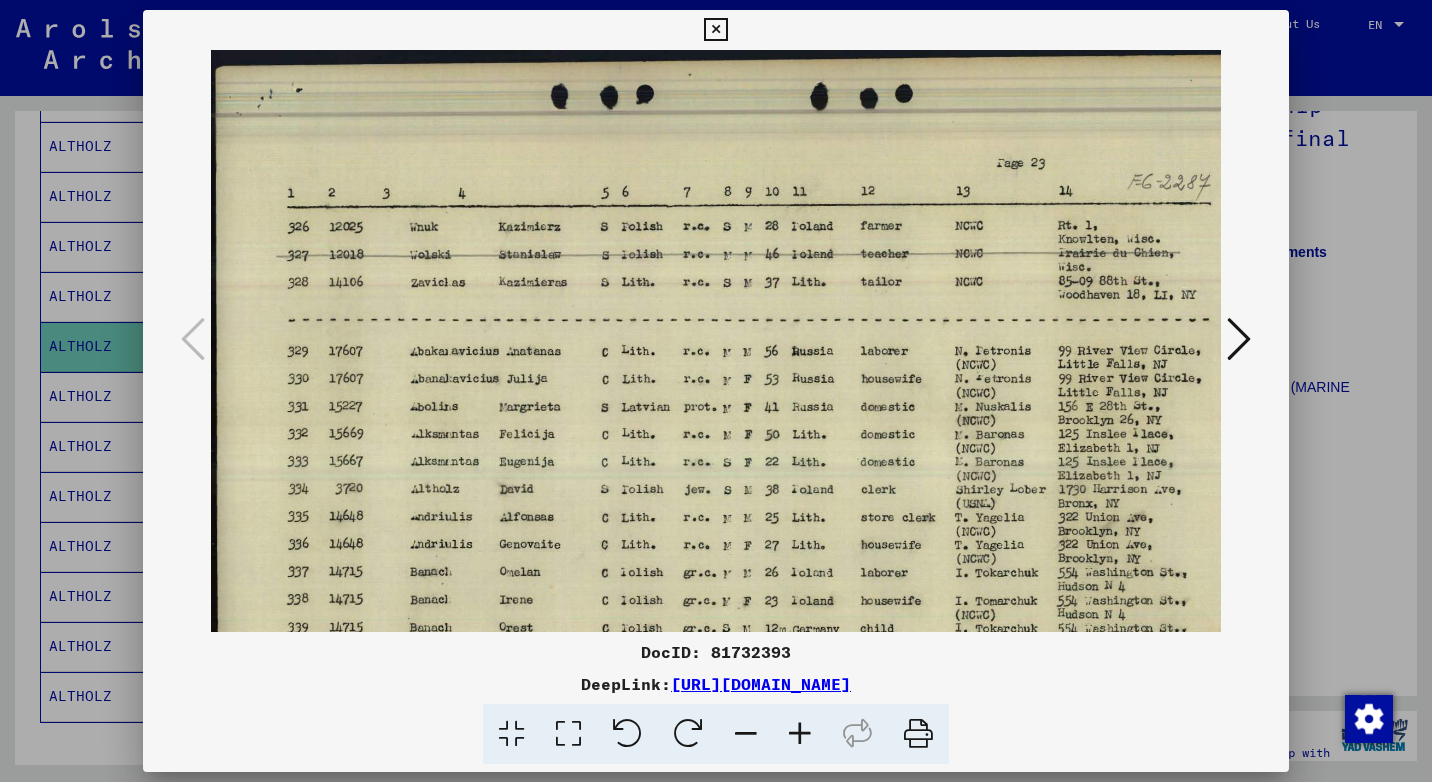 click at bounding box center [800, 734] 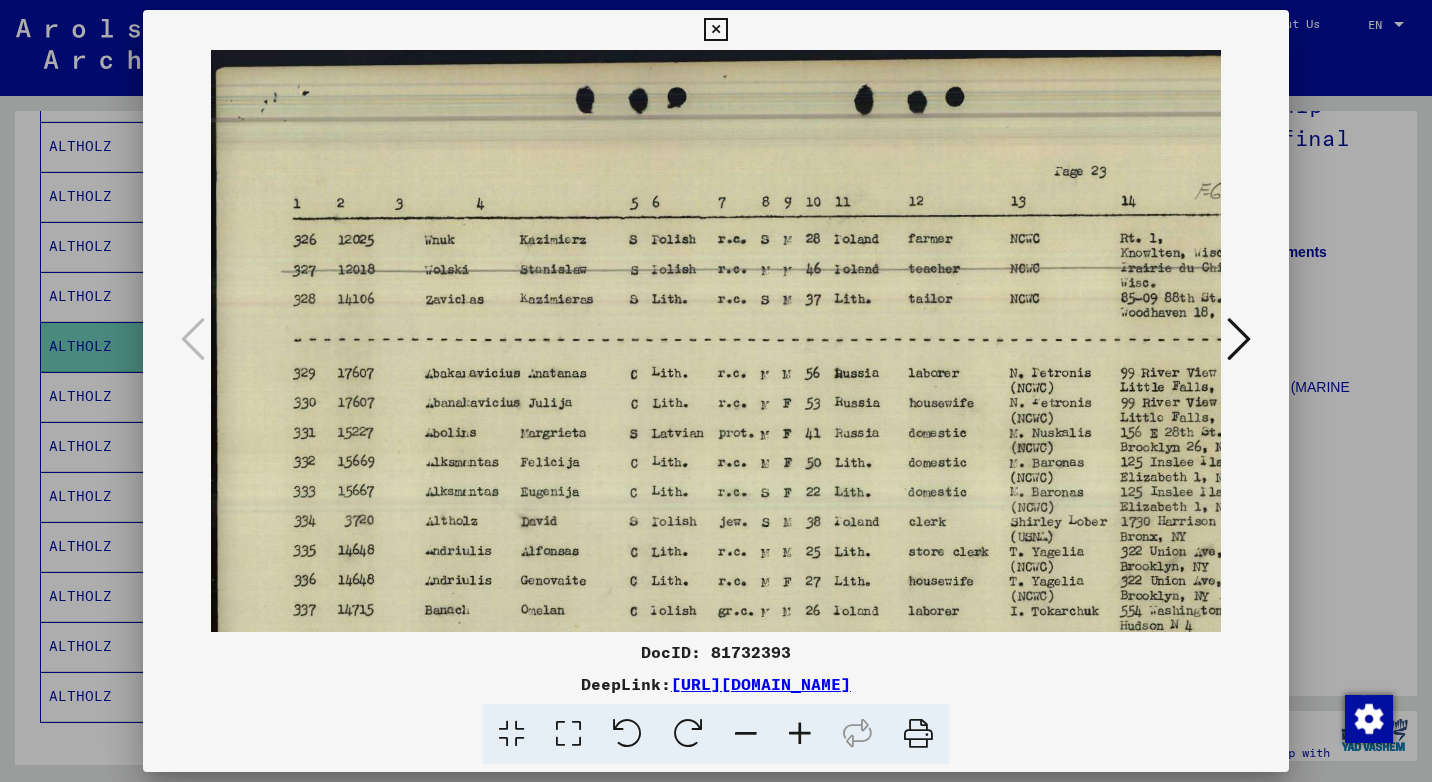 click at bounding box center [800, 734] 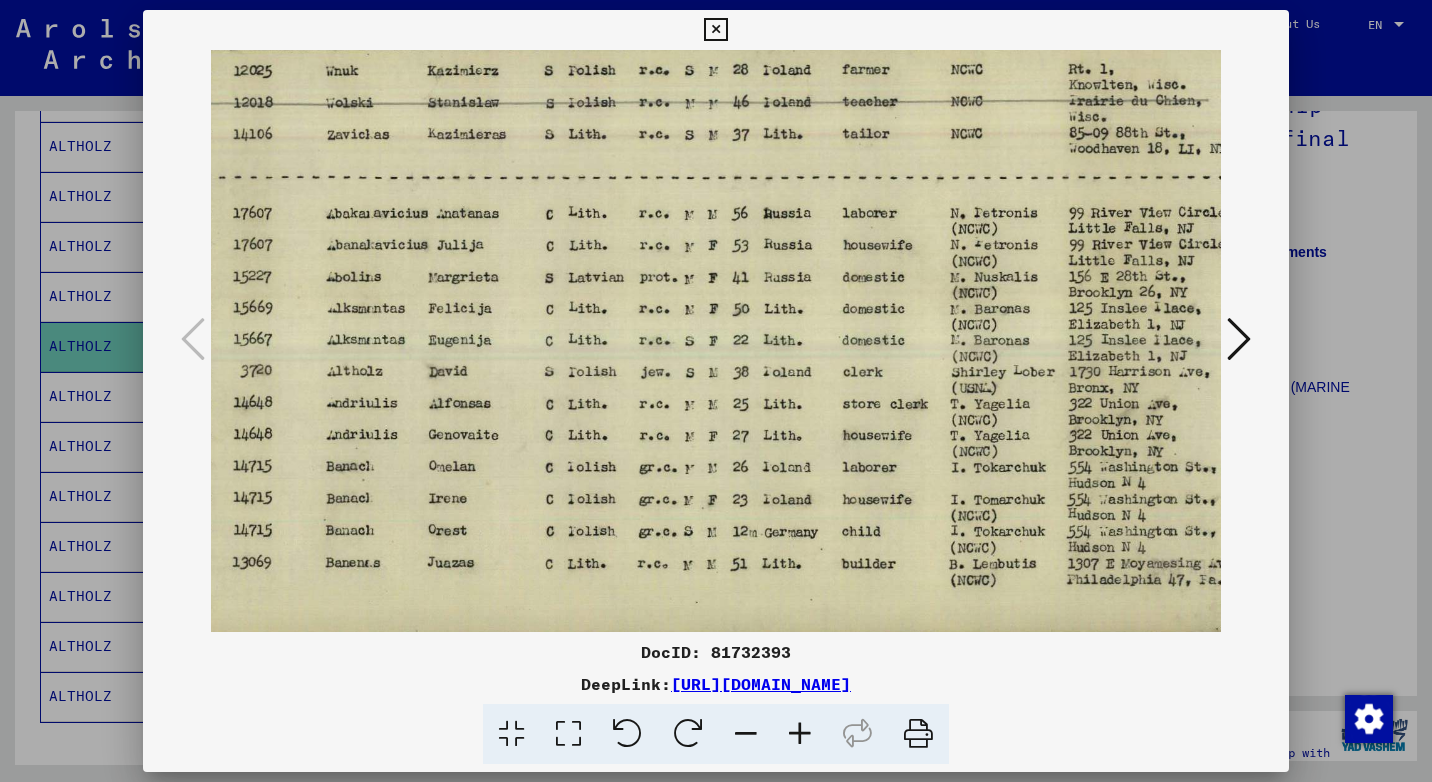 scroll, scrollTop: 185, scrollLeft: 108, axis: both 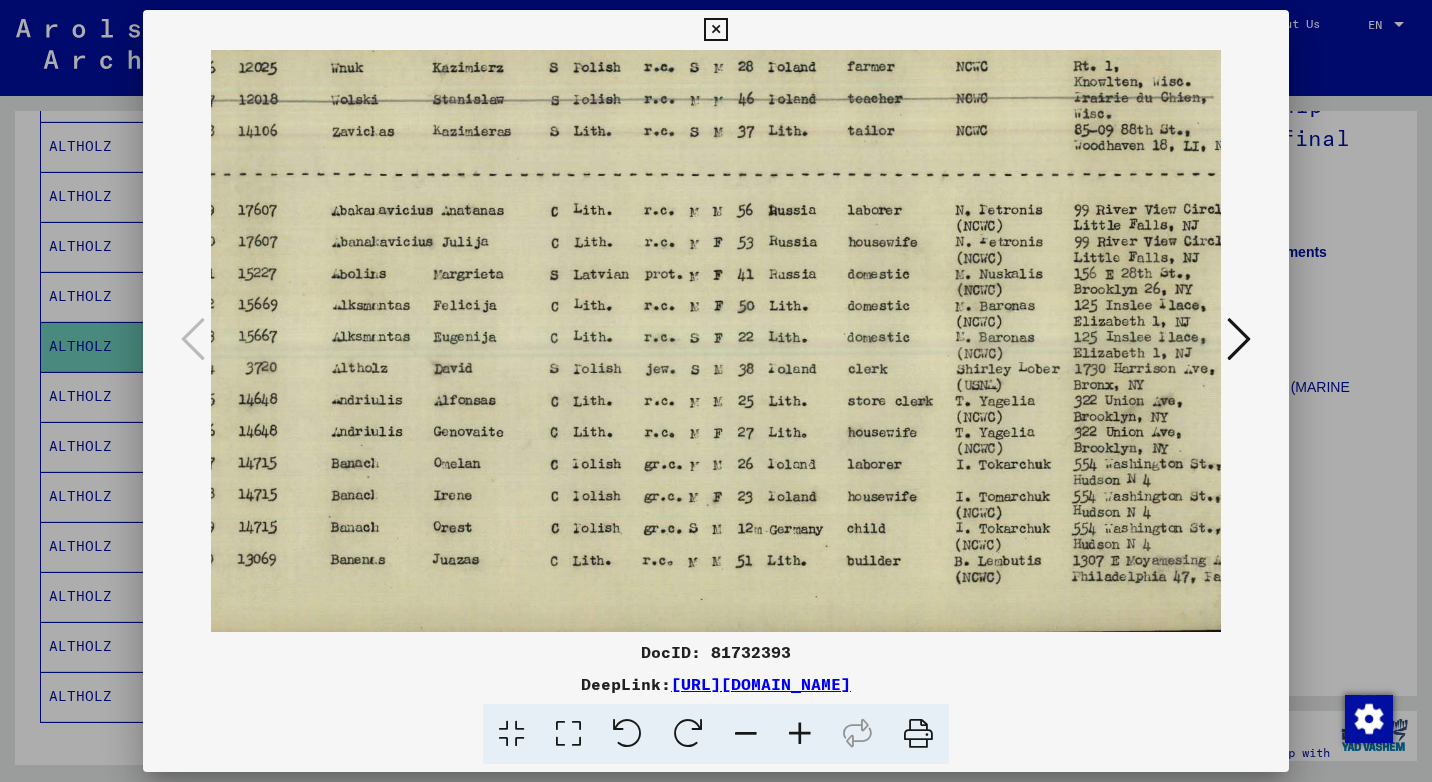 drag, startPoint x: 732, startPoint y: 578, endPoint x: 624, endPoint y: 393, distance: 214.21718 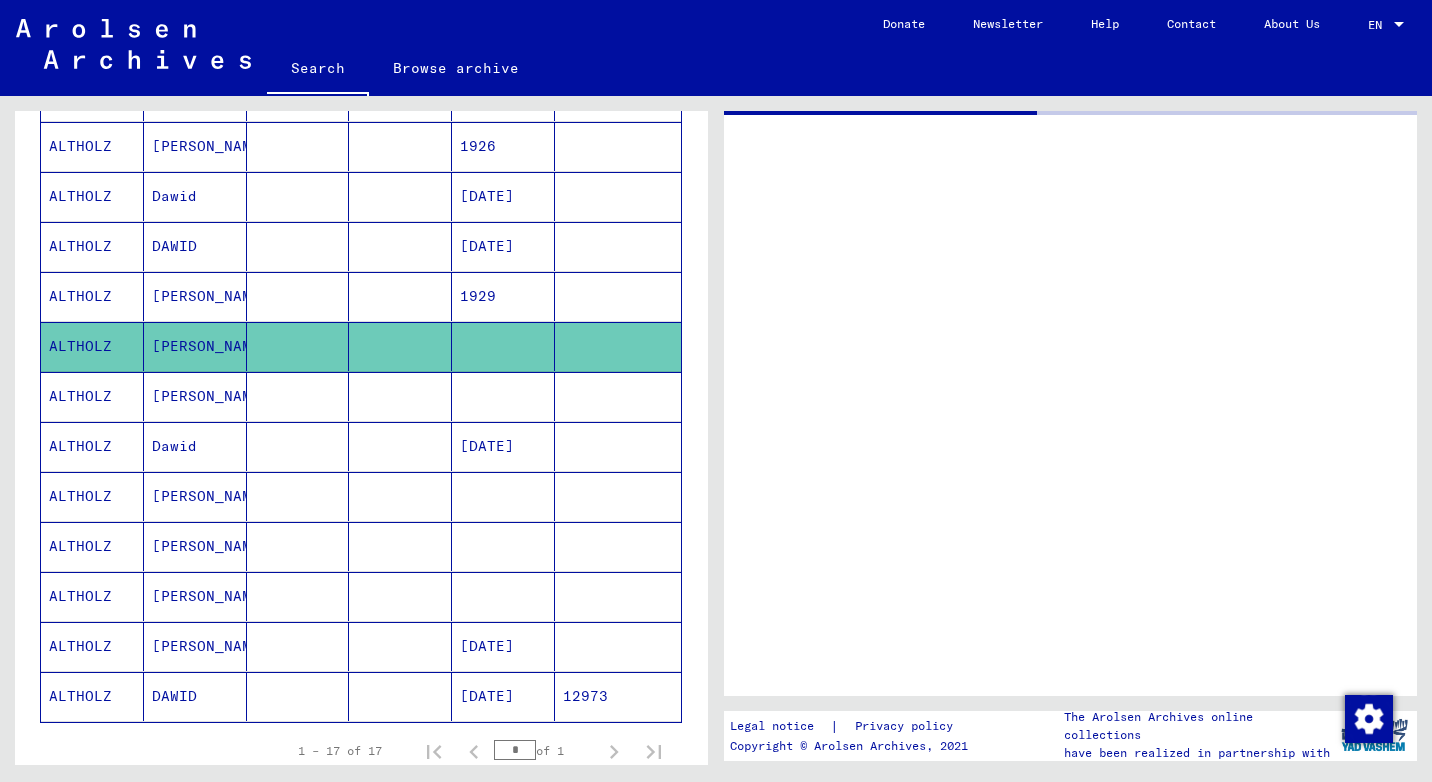 scroll, scrollTop: 0, scrollLeft: 0, axis: both 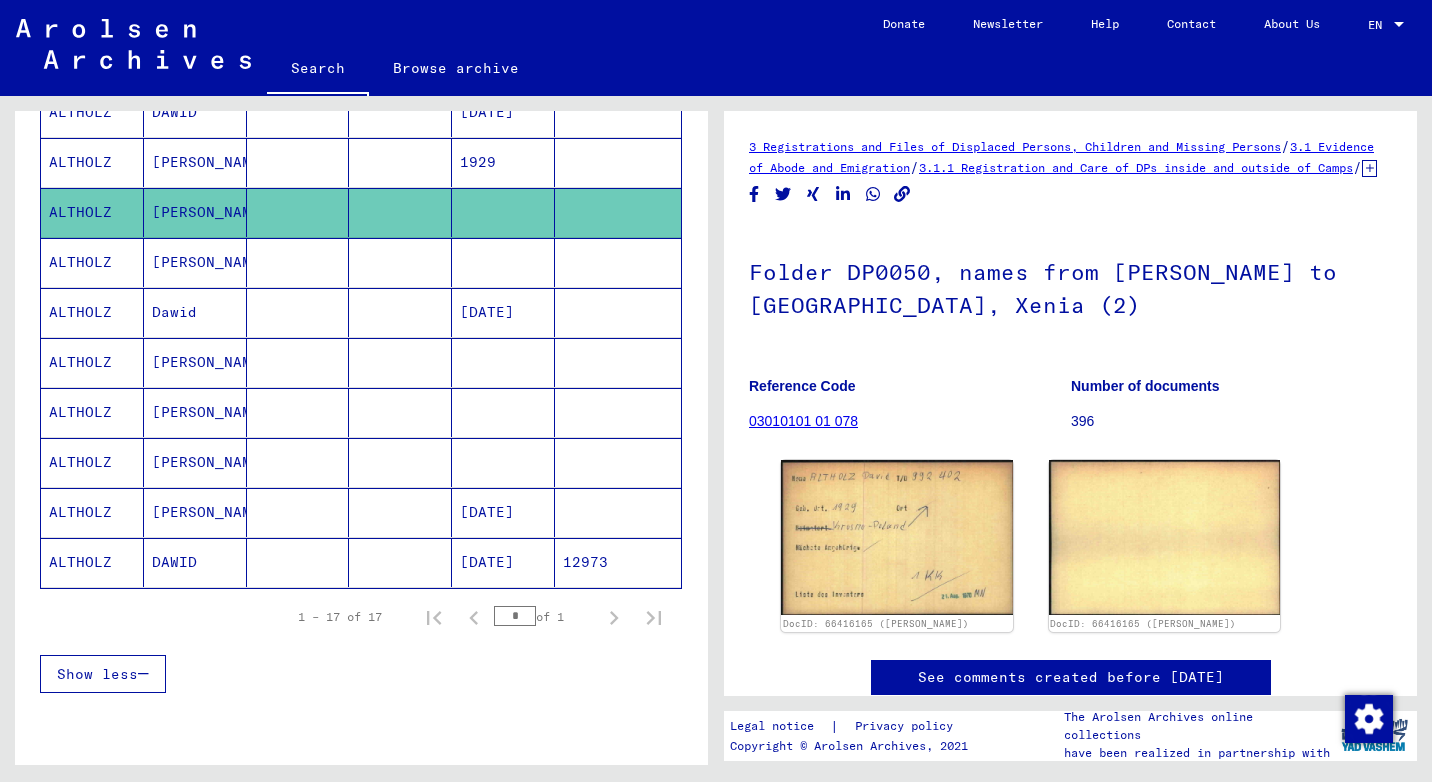 click on "ALTHOLZ" at bounding box center (92, 312) 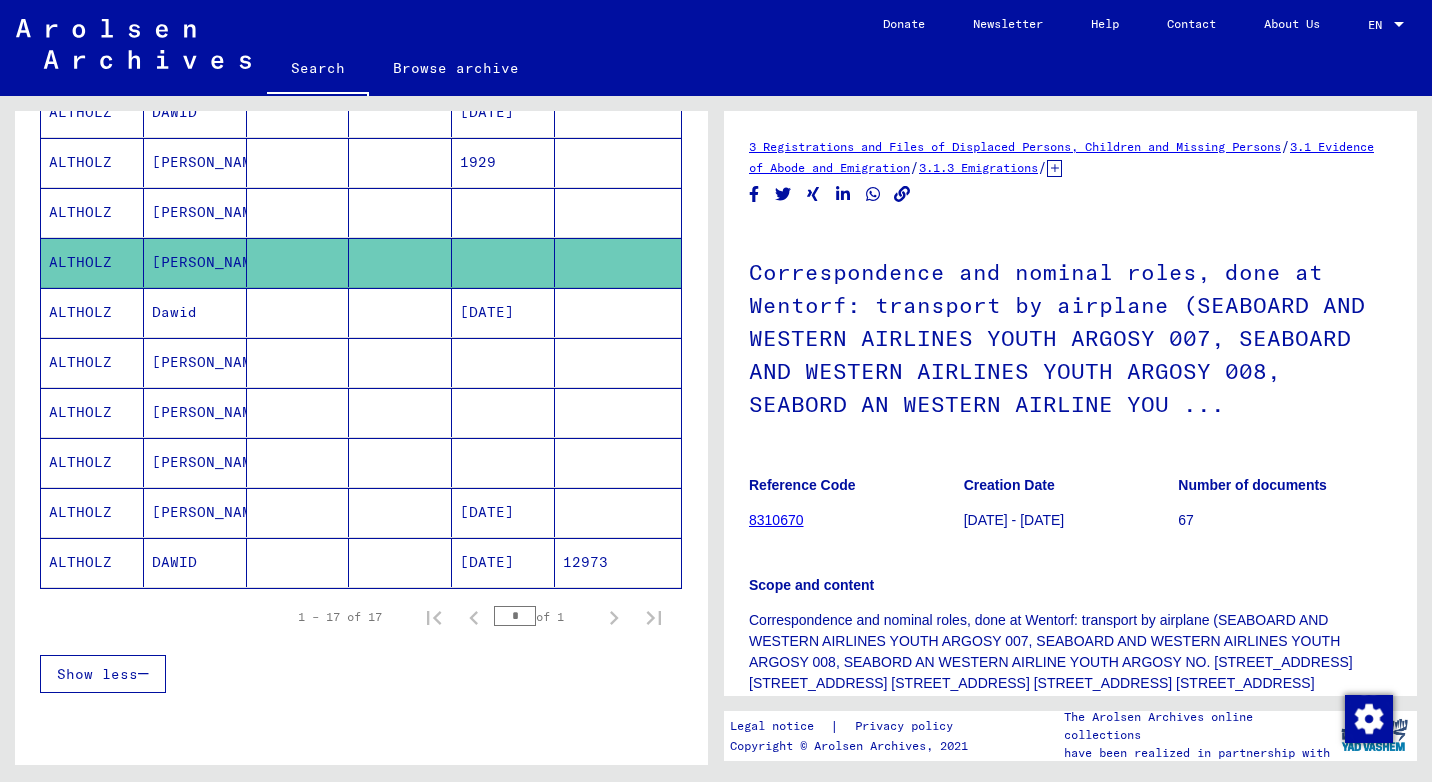 scroll, scrollTop: 0, scrollLeft: 0, axis: both 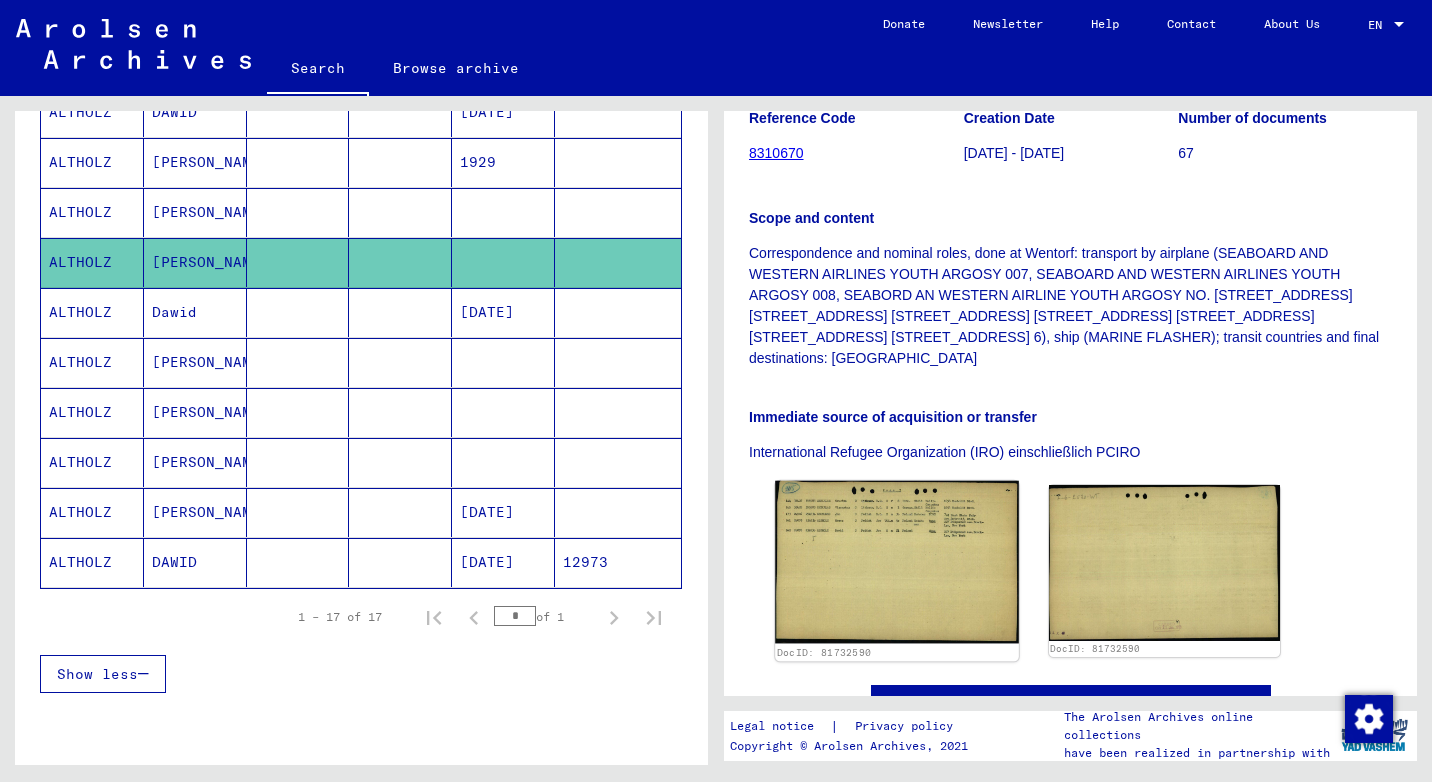 click 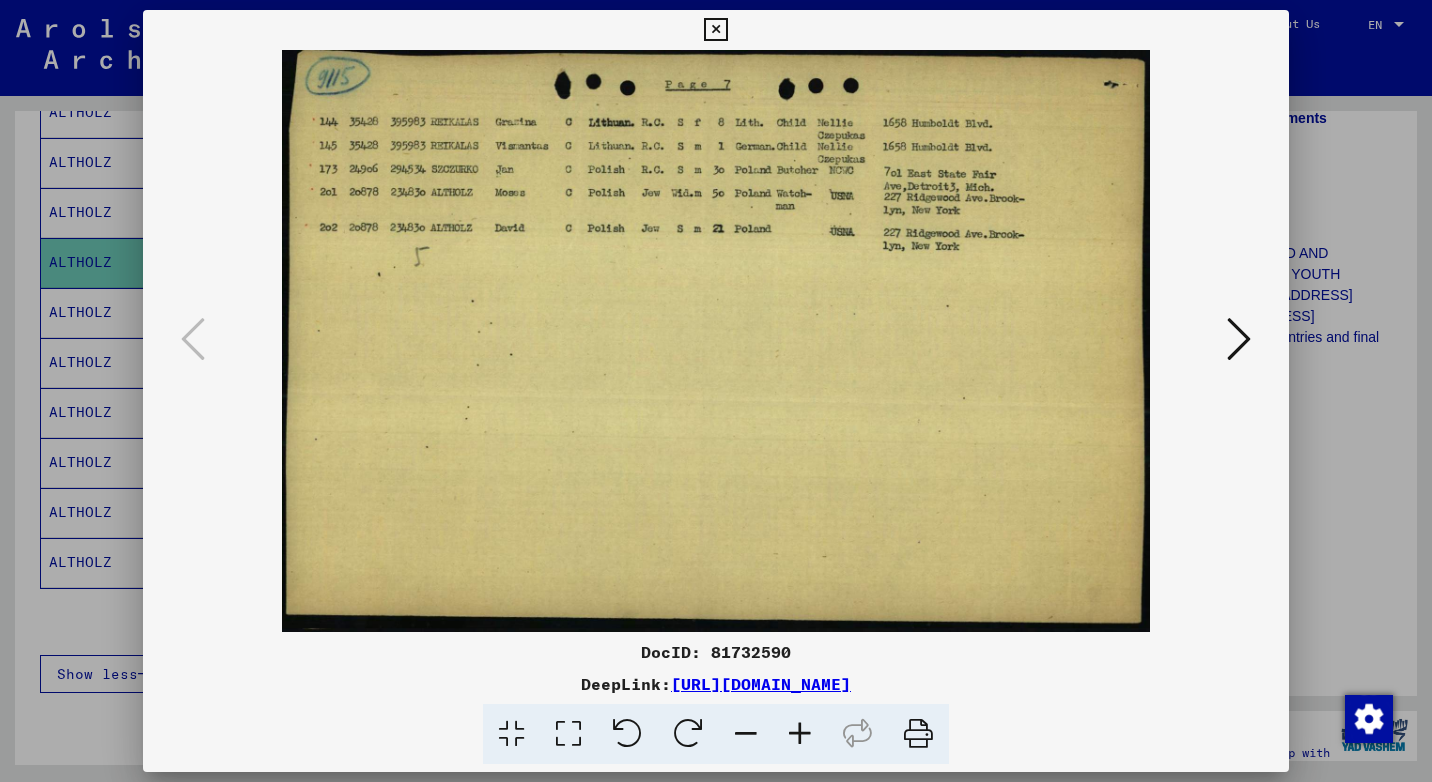 click at bounding box center [800, 734] 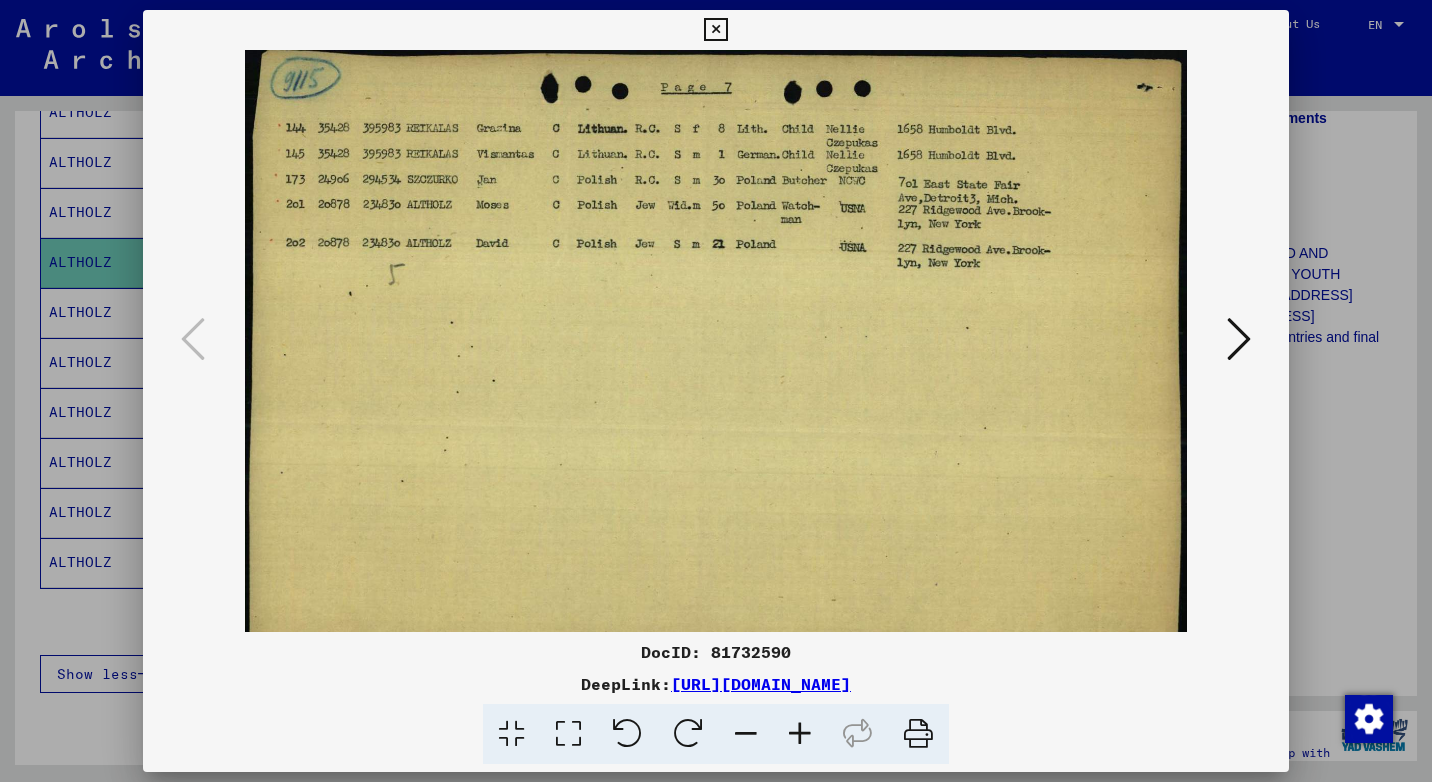click at bounding box center [800, 734] 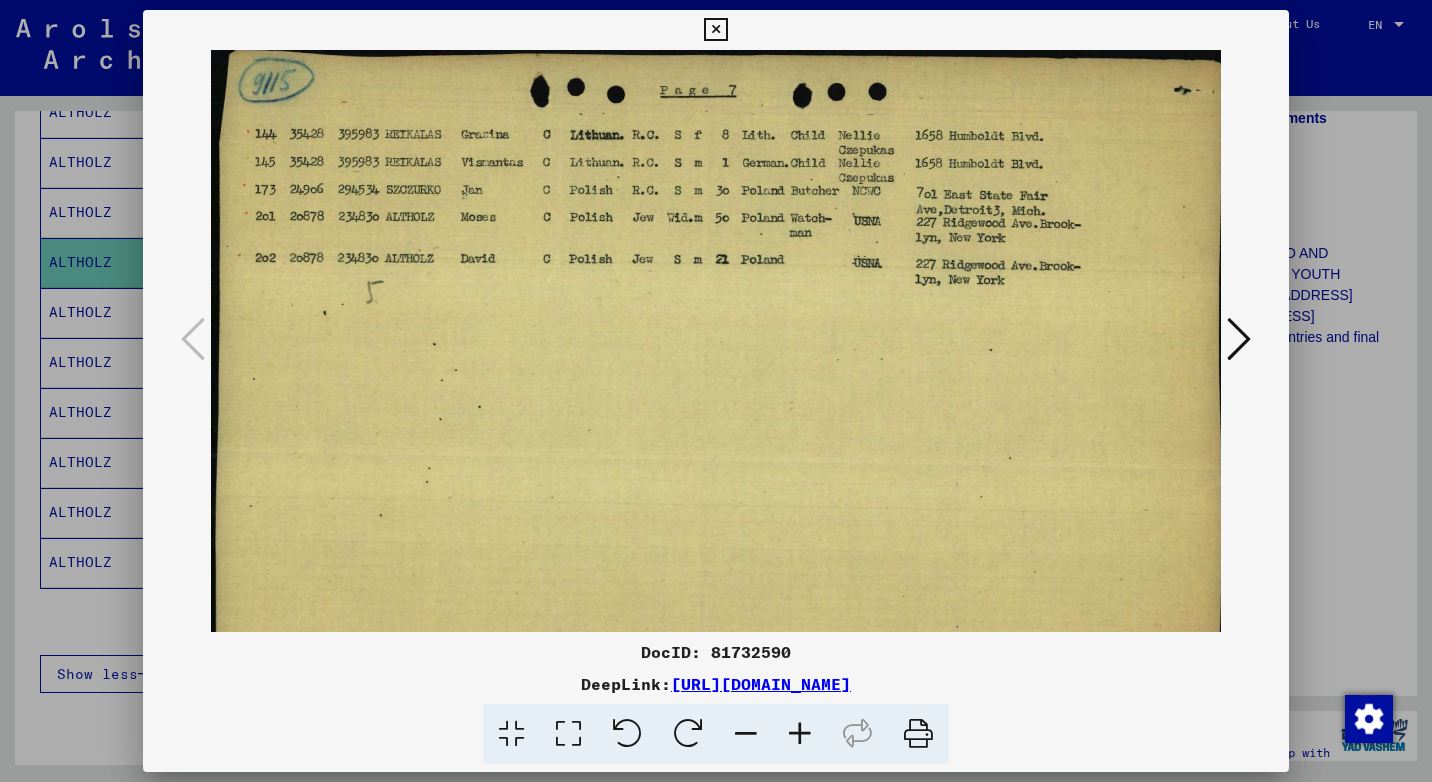 click at bounding box center (800, 734) 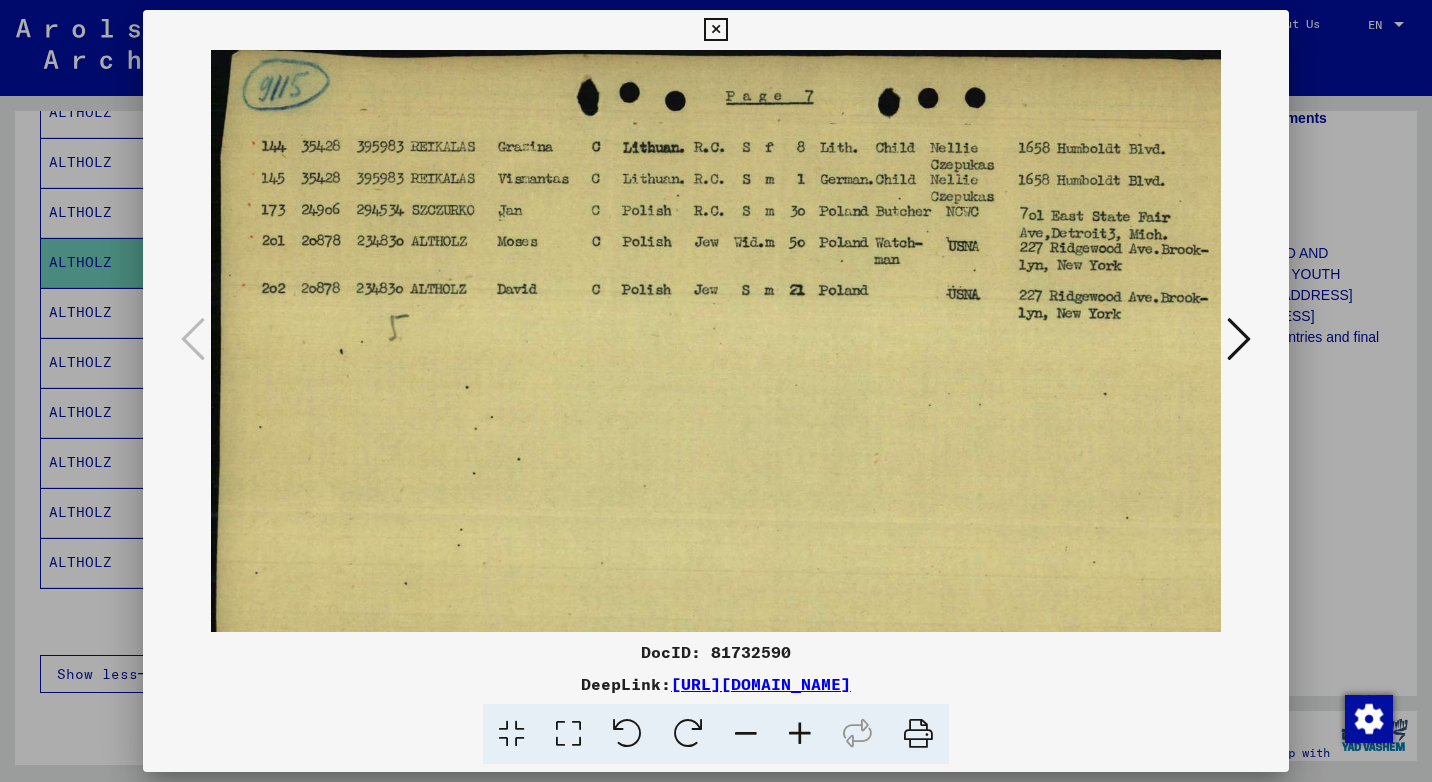 click at bounding box center (800, 734) 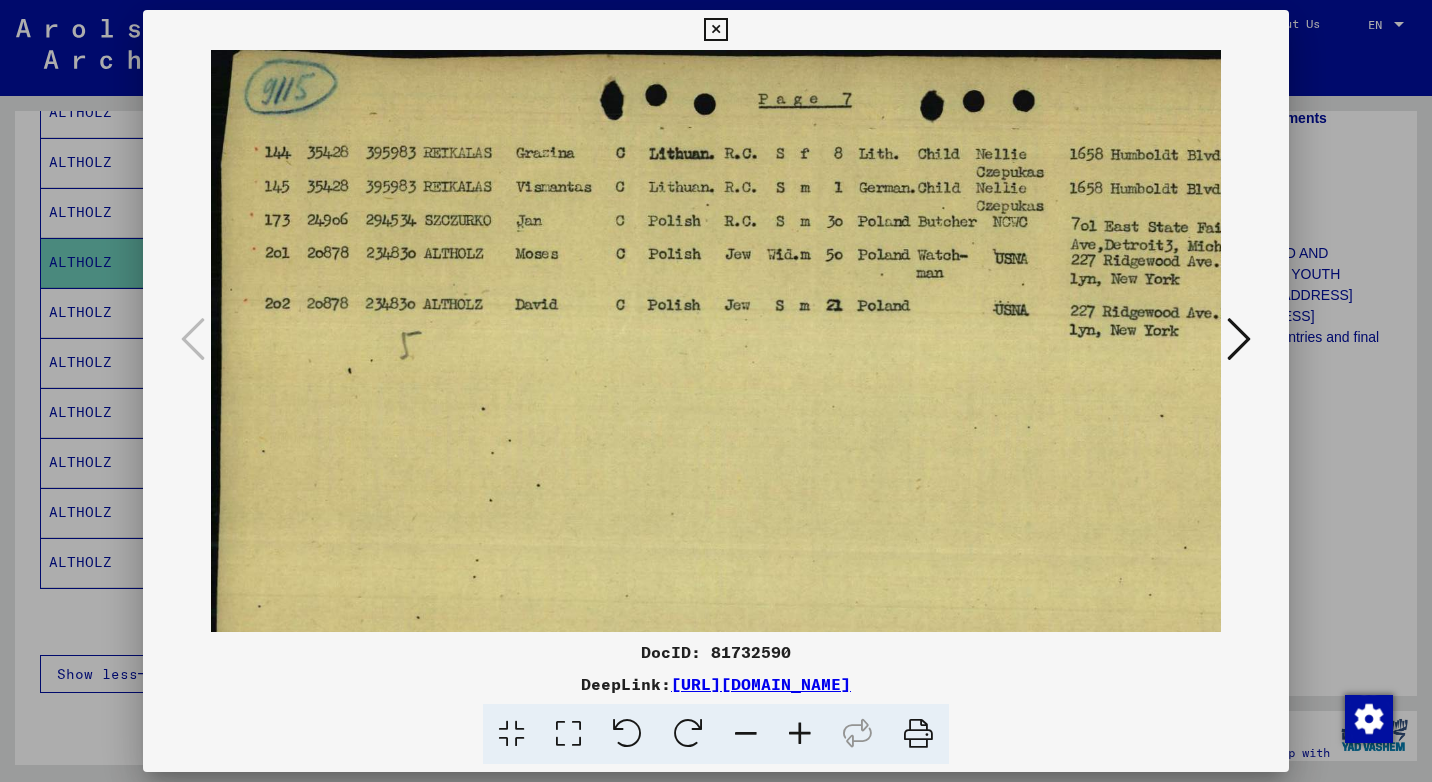 click at bounding box center [800, 734] 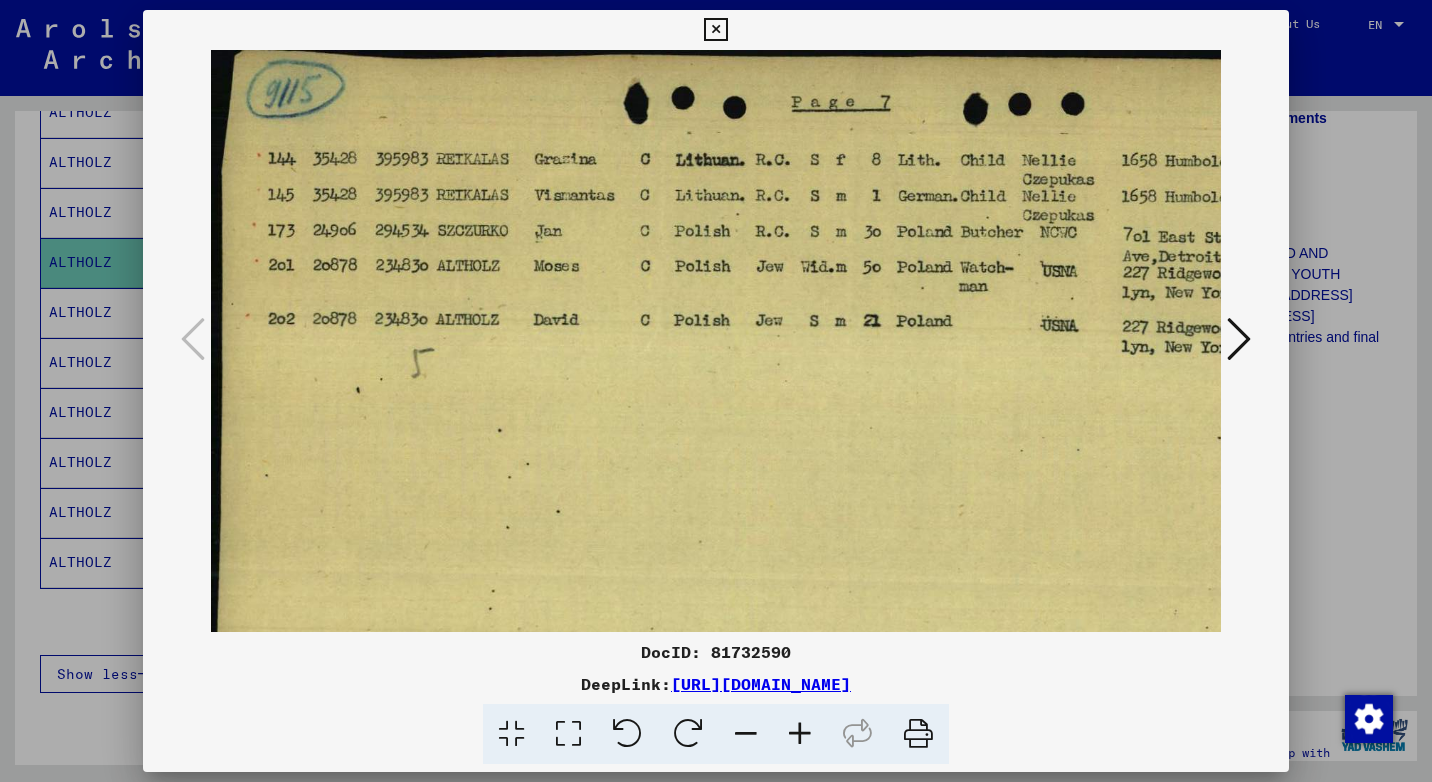 click at bounding box center [800, 734] 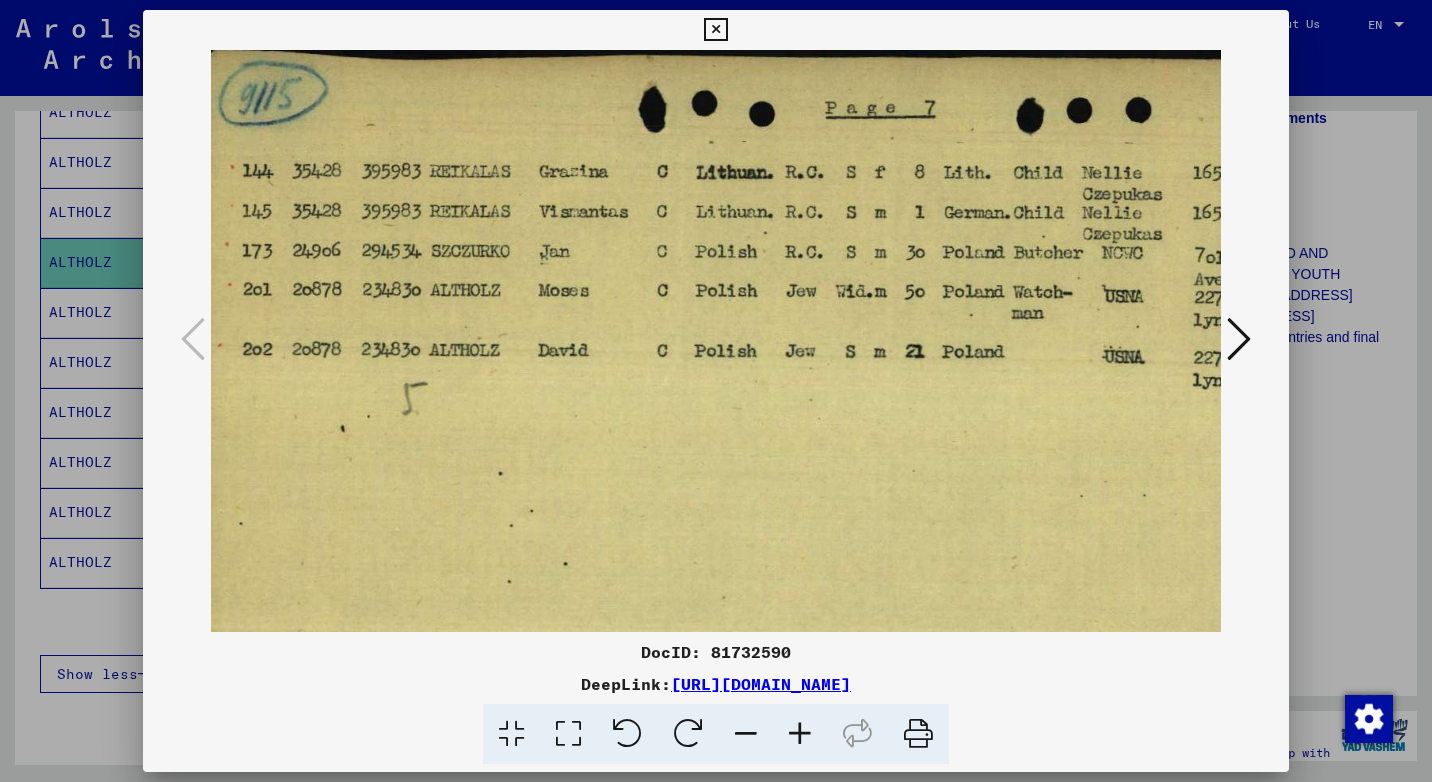 scroll, scrollTop: 6, scrollLeft: 47, axis: both 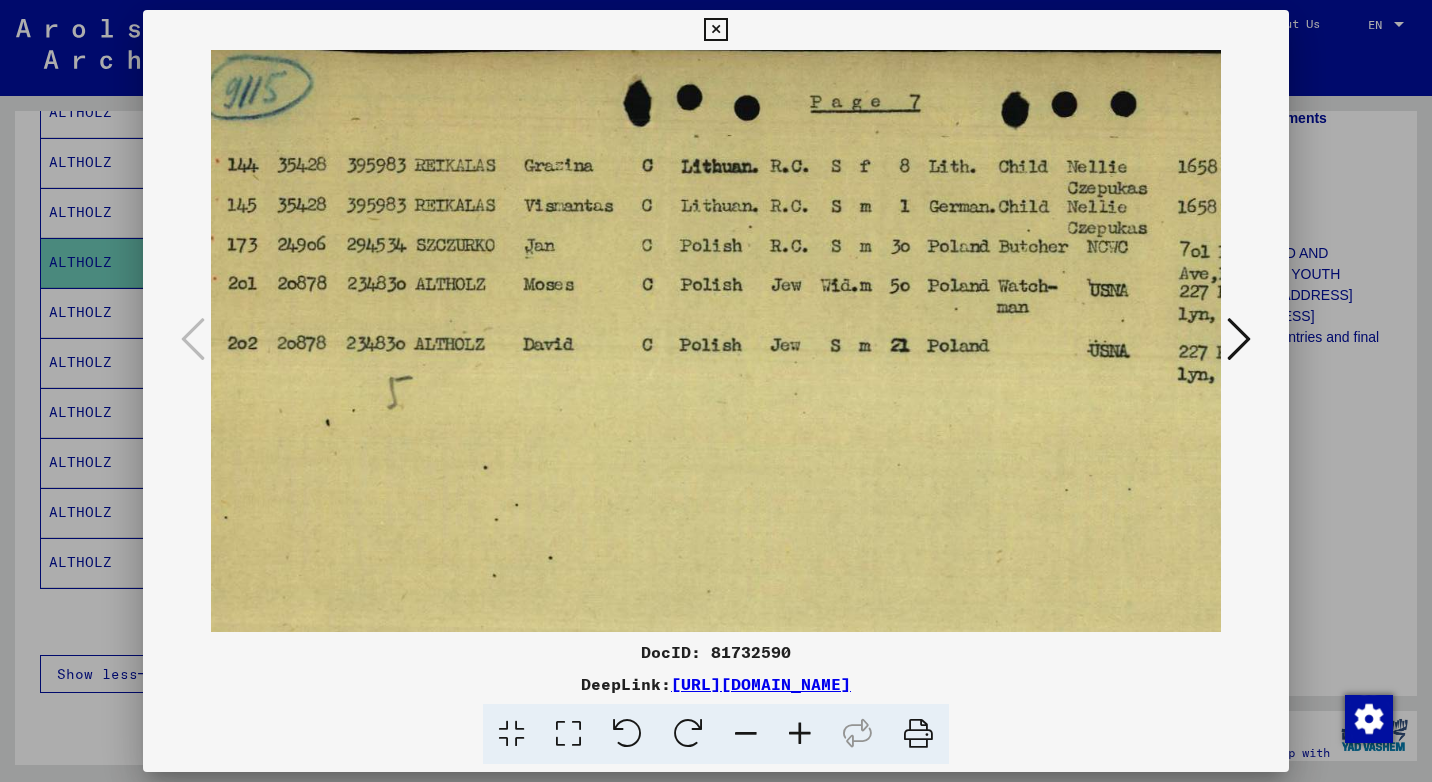 drag, startPoint x: 732, startPoint y: 548, endPoint x: 685, endPoint y: 545, distance: 47.095646 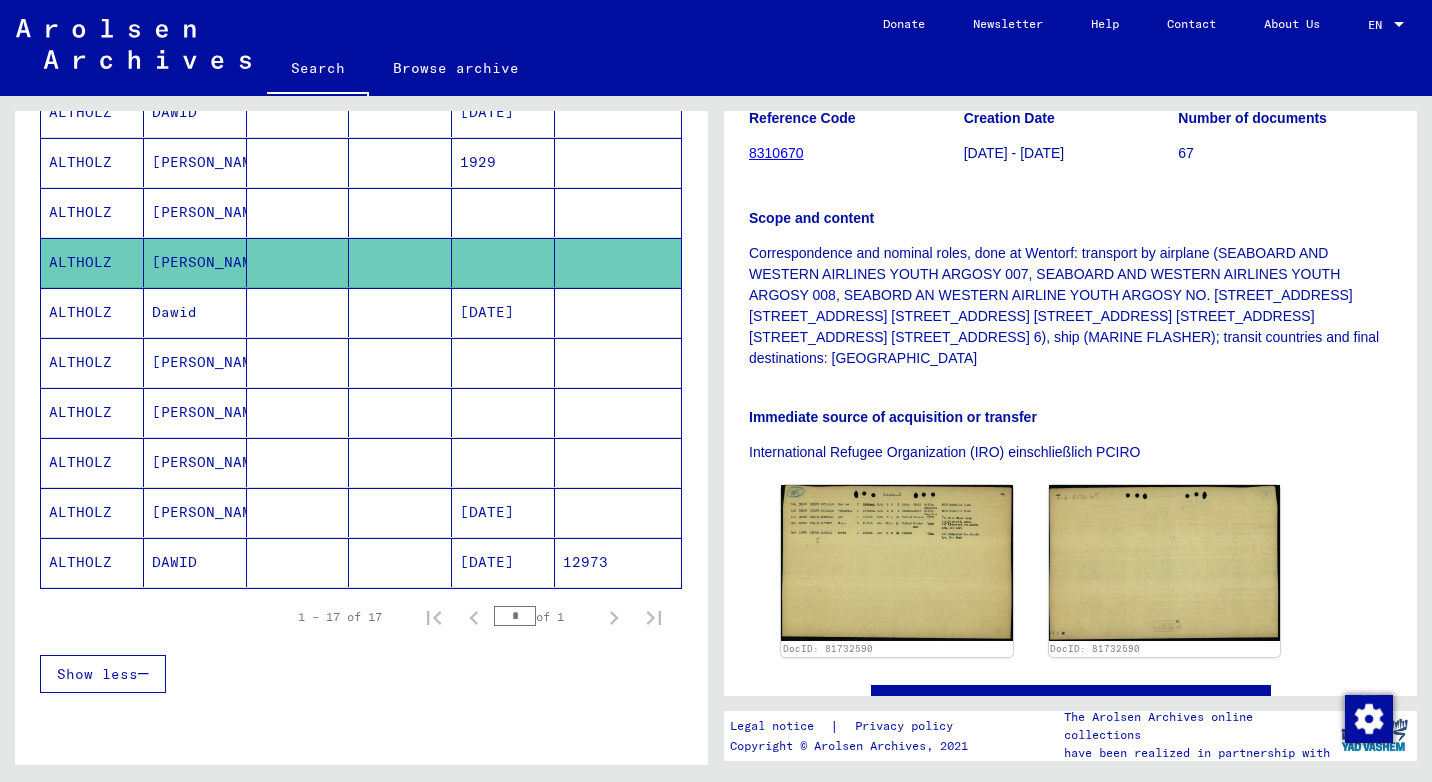 click on "ALTHOLZ" at bounding box center (92, 412) 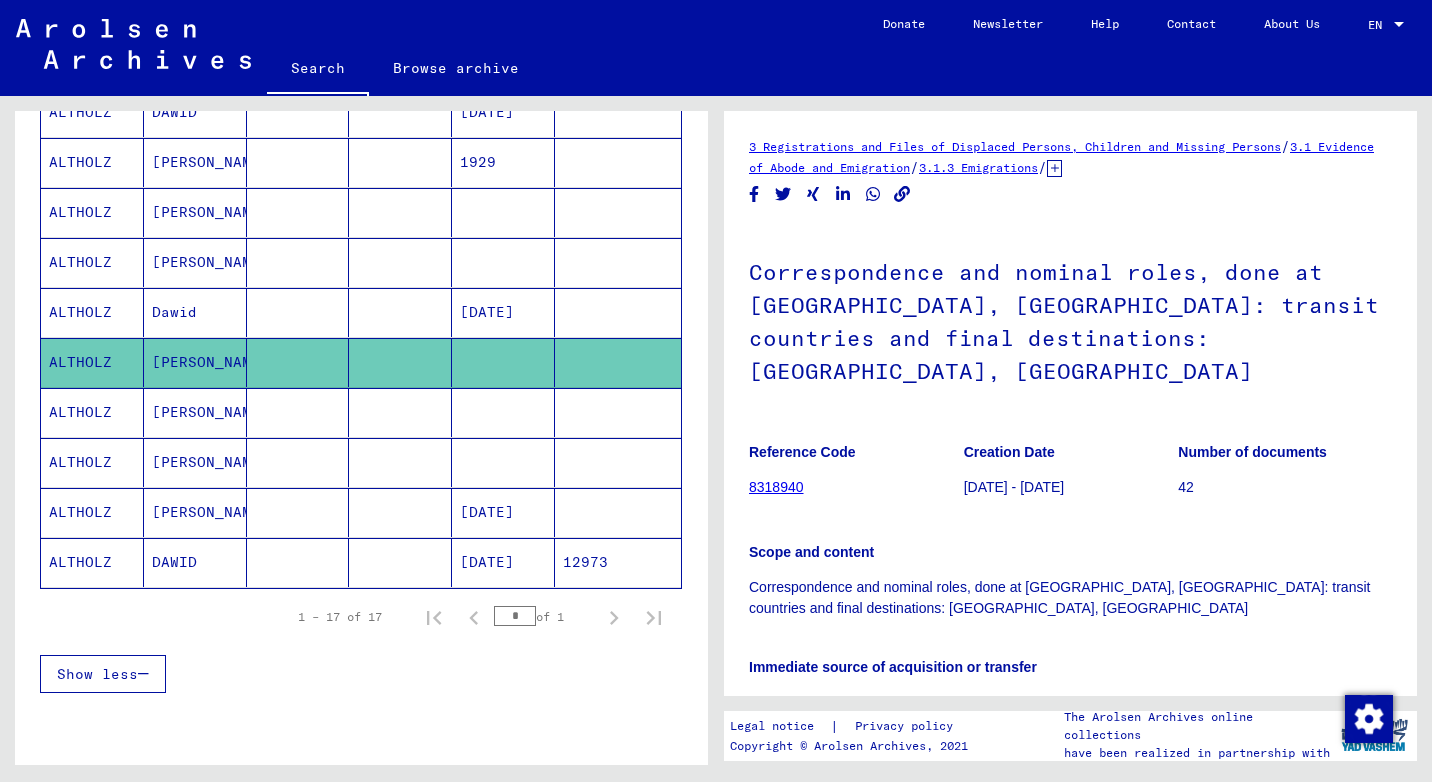 scroll, scrollTop: 0, scrollLeft: 0, axis: both 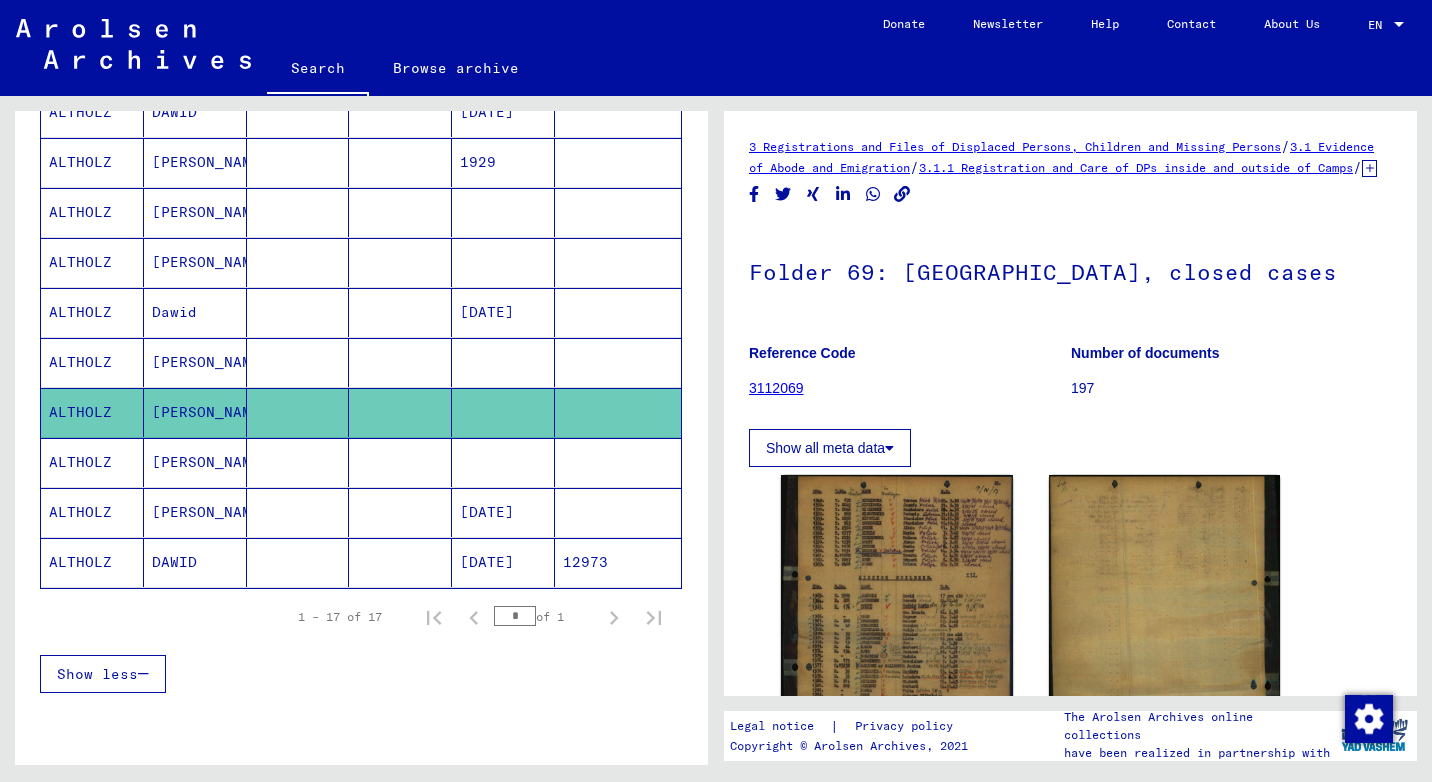 click on "ALTHOLZ" at bounding box center (92, 512) 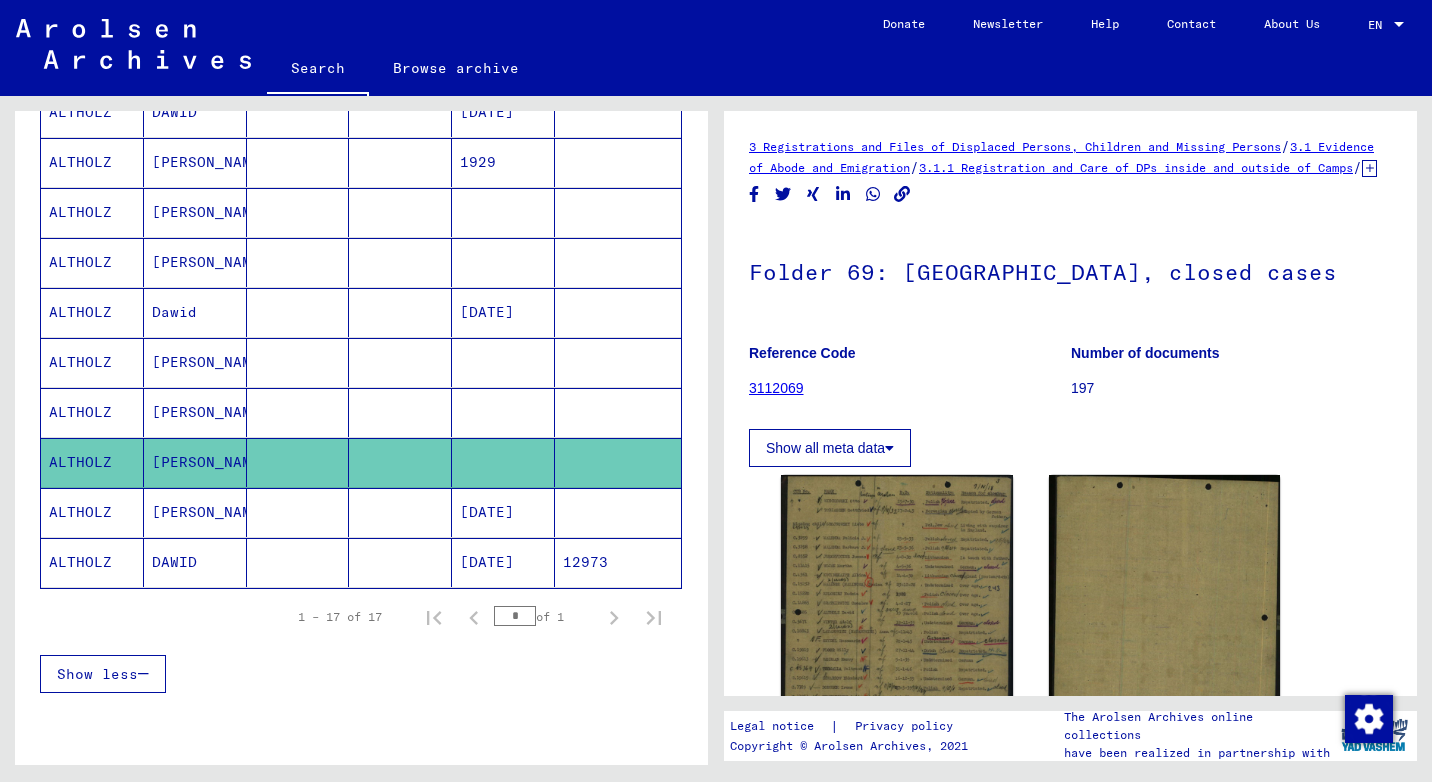 scroll, scrollTop: 0, scrollLeft: 0, axis: both 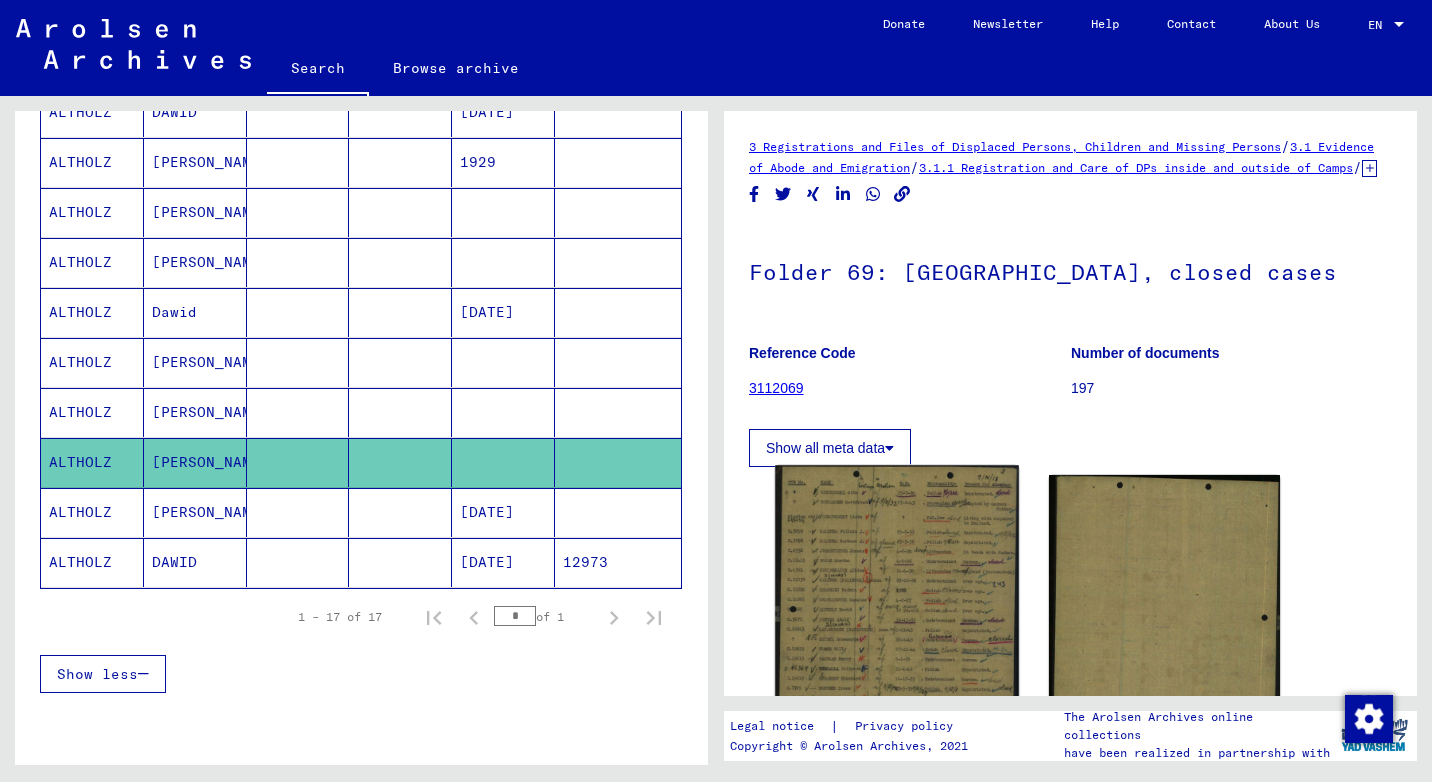click 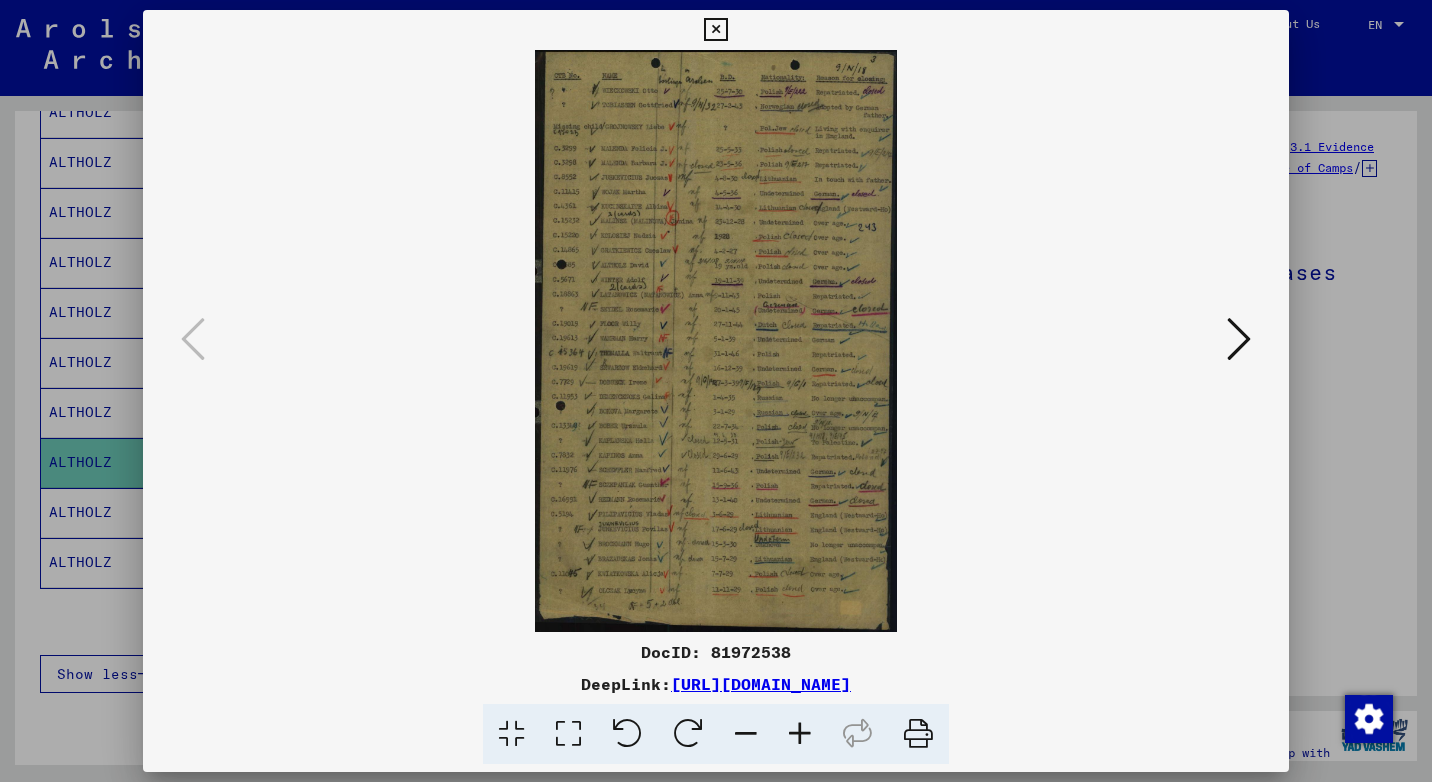 click at bounding box center (715, 30) 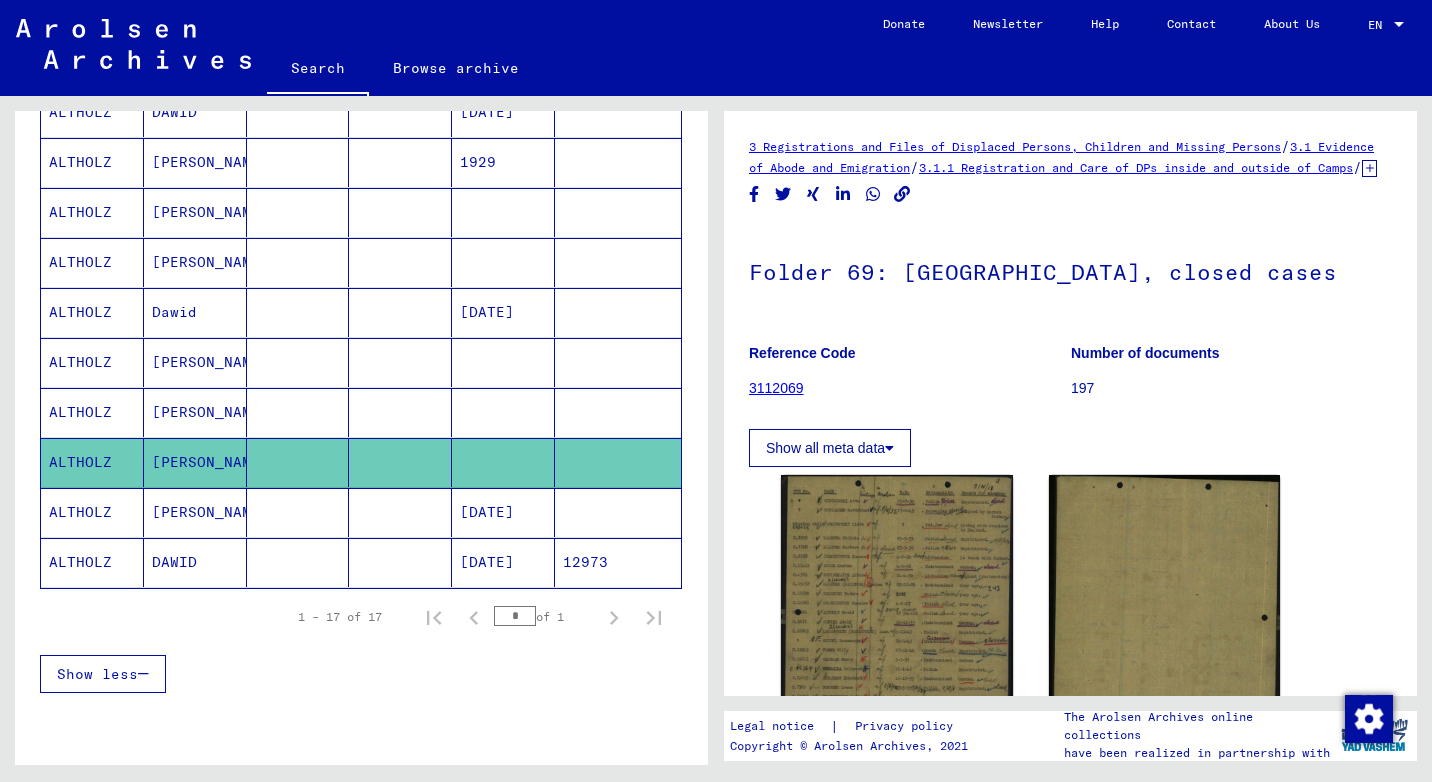 click on "ALTHOLZ" at bounding box center (92, 562) 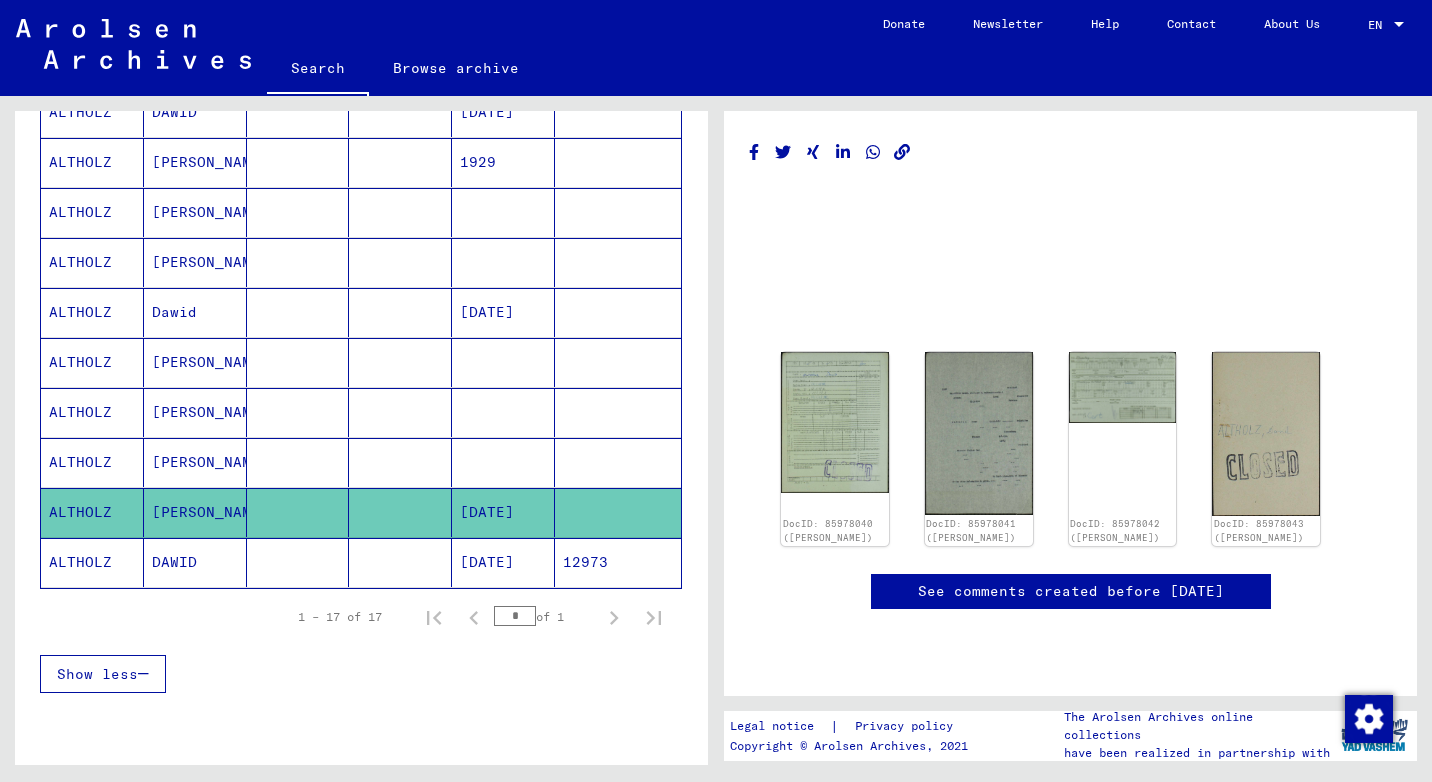 click on "ALTHOLZ" 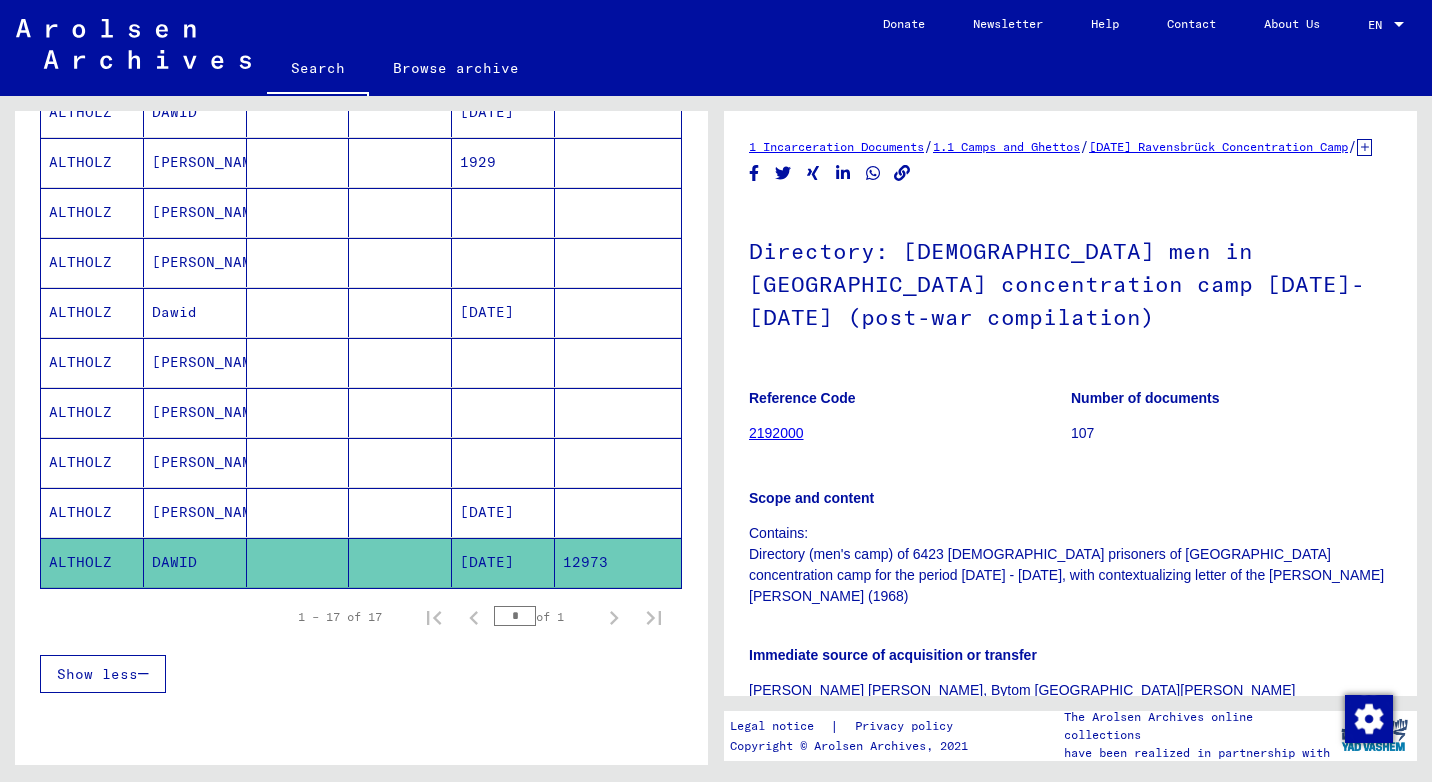 scroll, scrollTop: 0, scrollLeft: 0, axis: both 